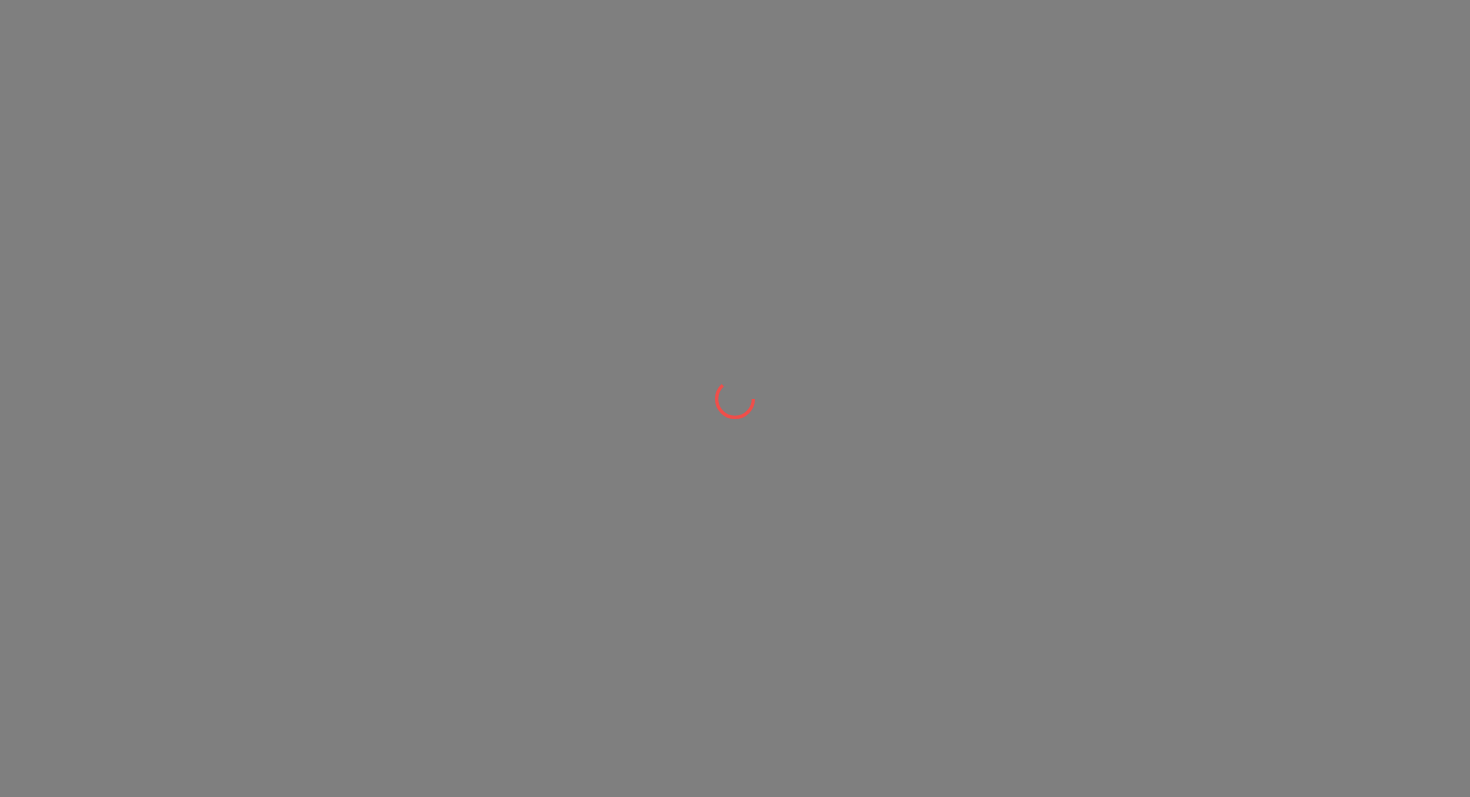 scroll, scrollTop: 0, scrollLeft: 0, axis: both 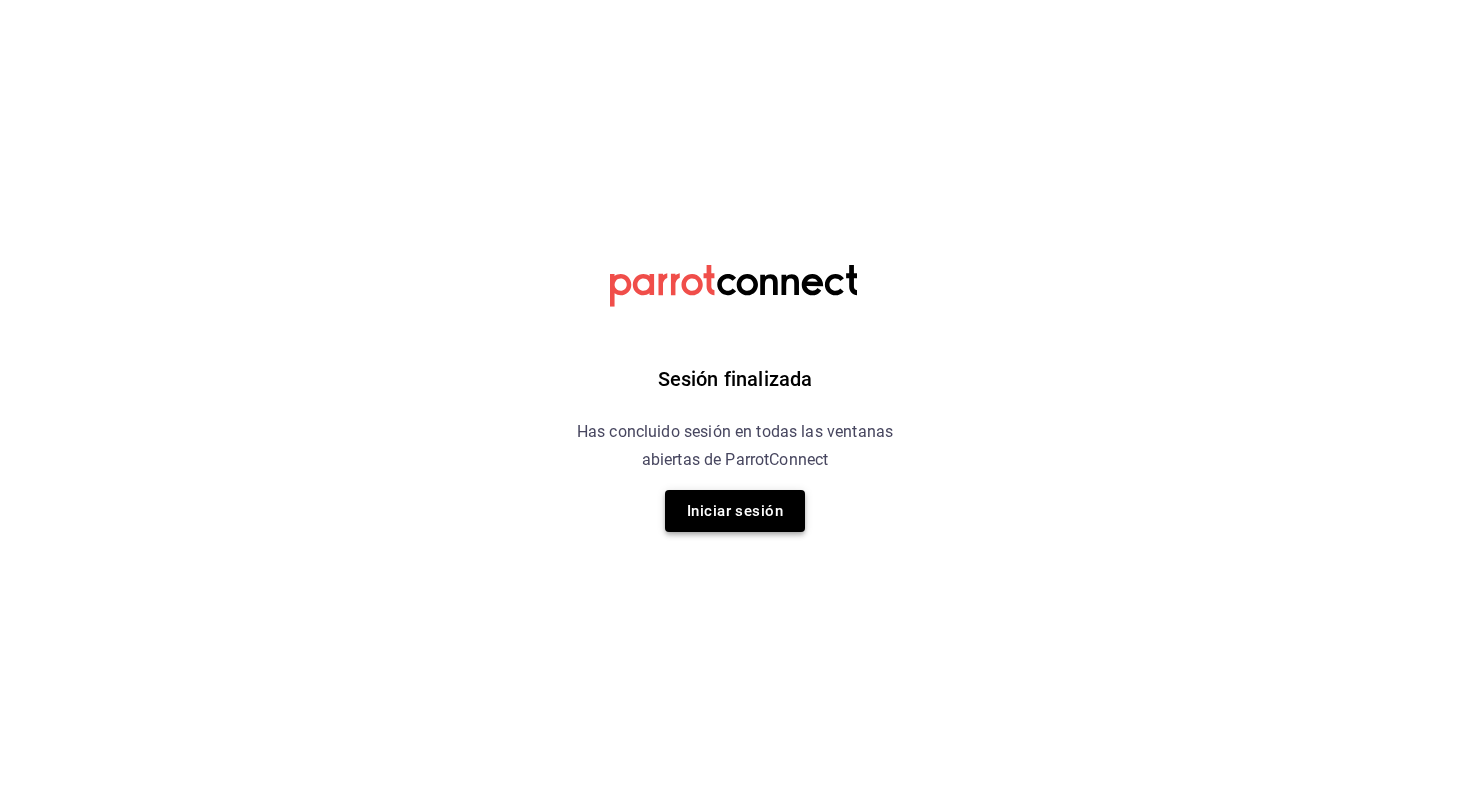 click on "Iniciar sesión" at bounding box center [735, 511] 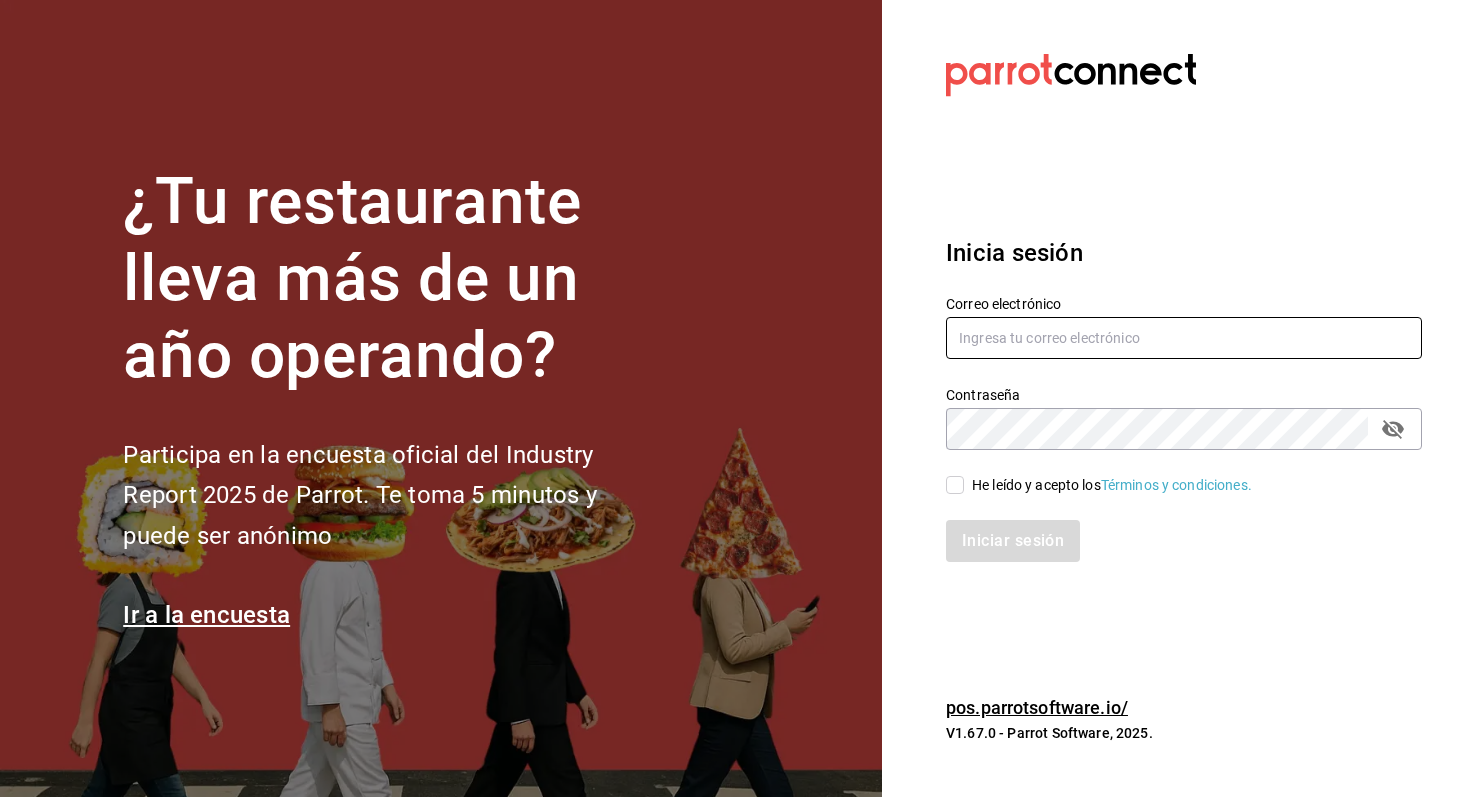 click at bounding box center (1184, 338) 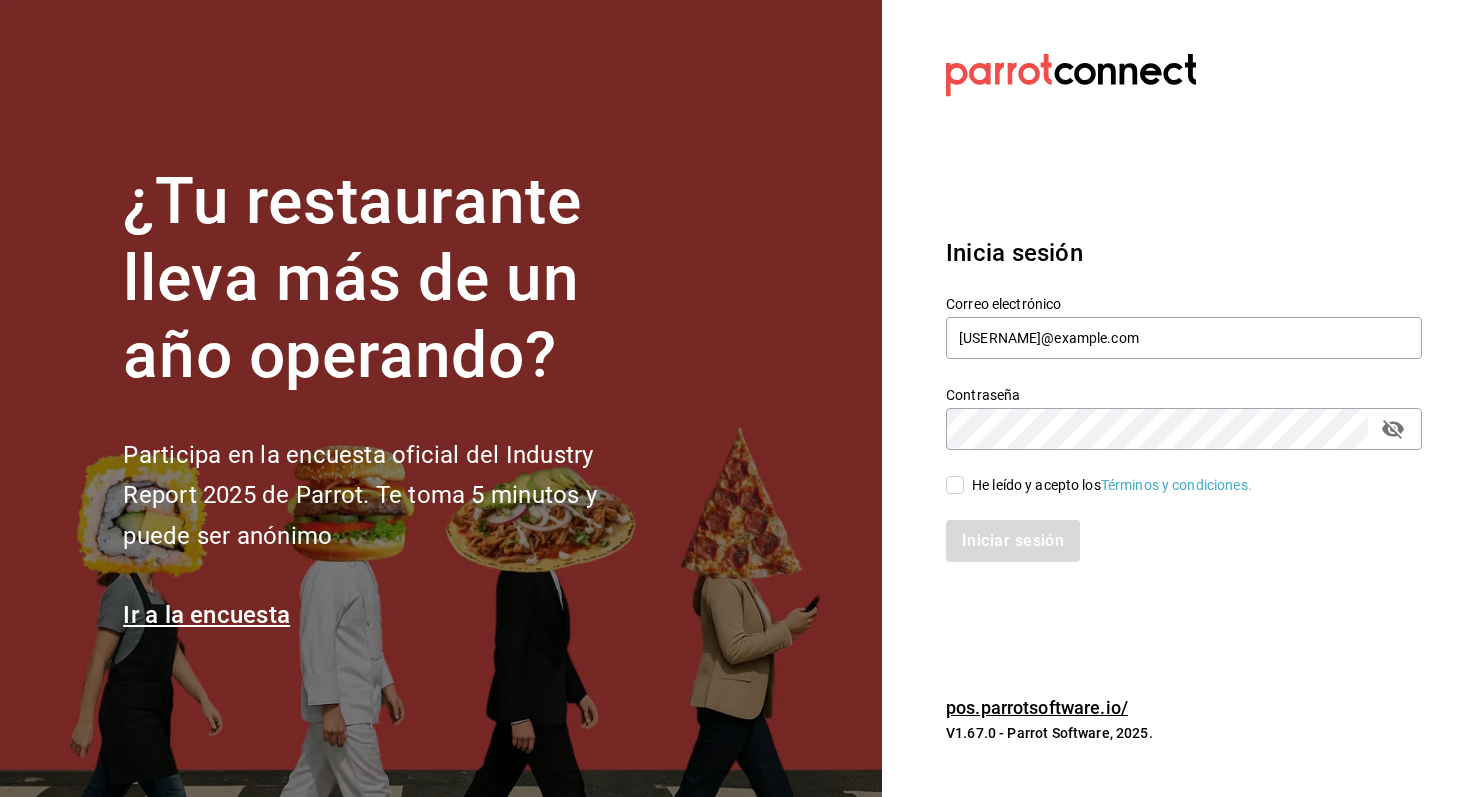 click on "He leído y acepto los  Términos y condiciones." at bounding box center [955, 485] 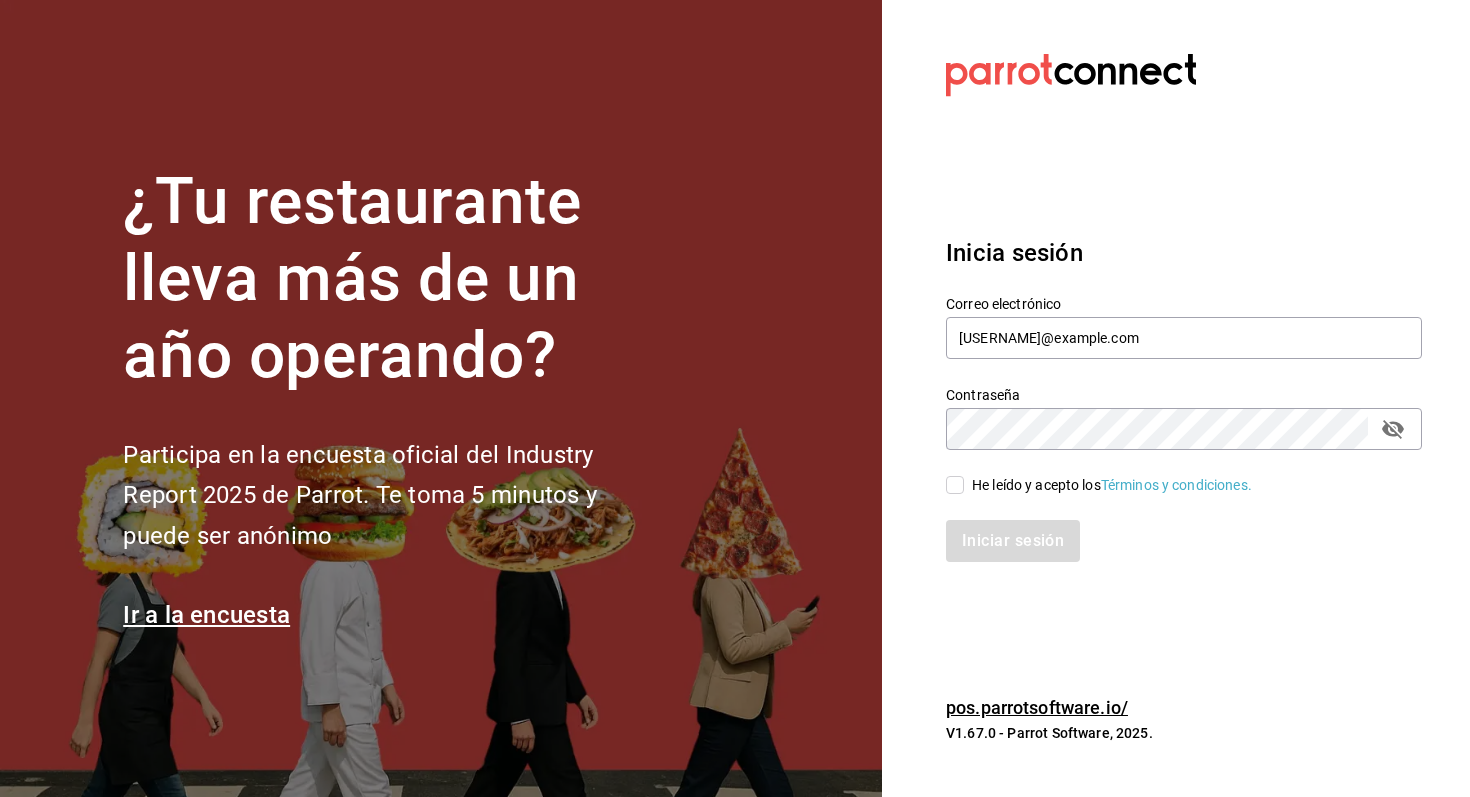 checkbox on "true" 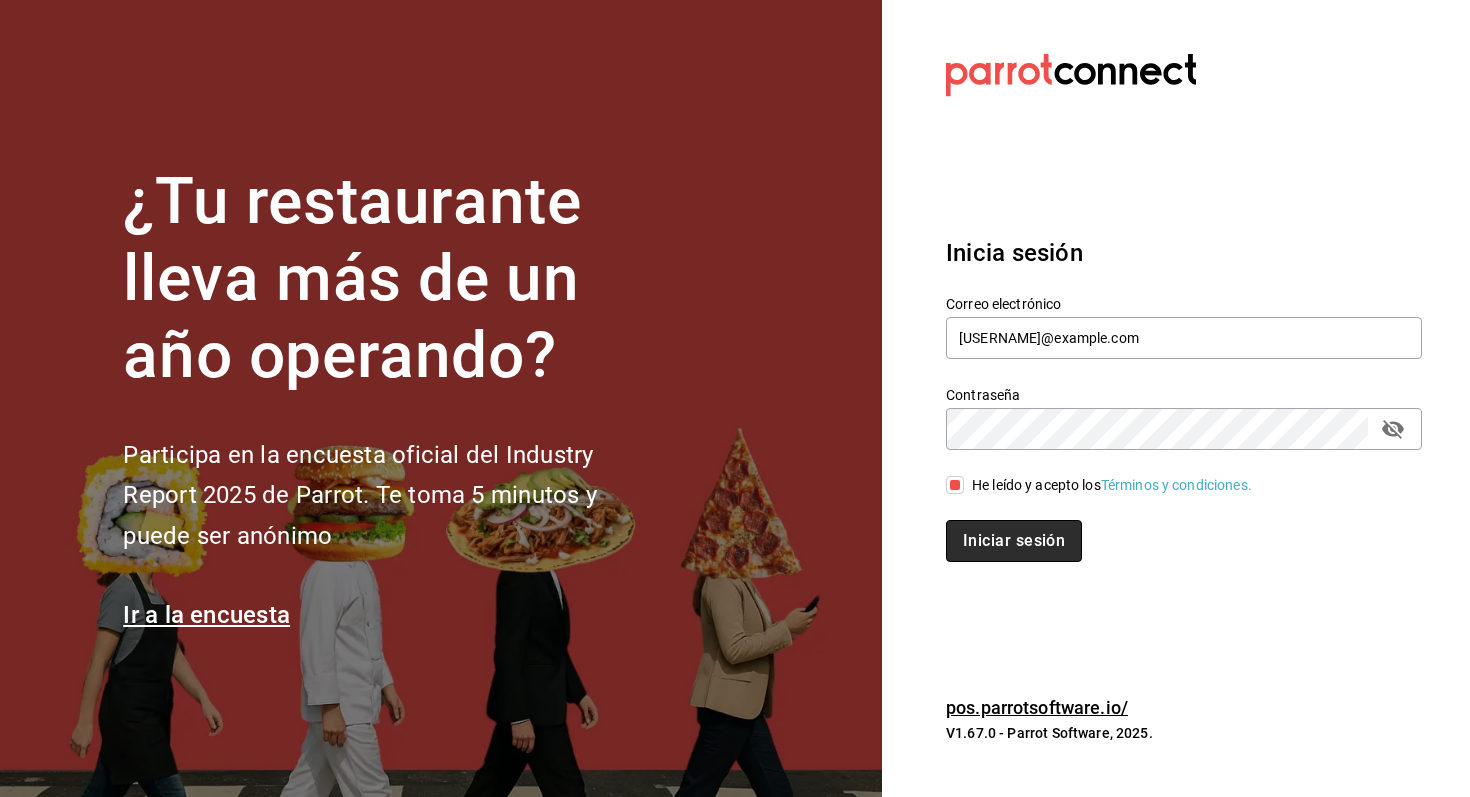 click on "Iniciar sesión" at bounding box center [1014, 541] 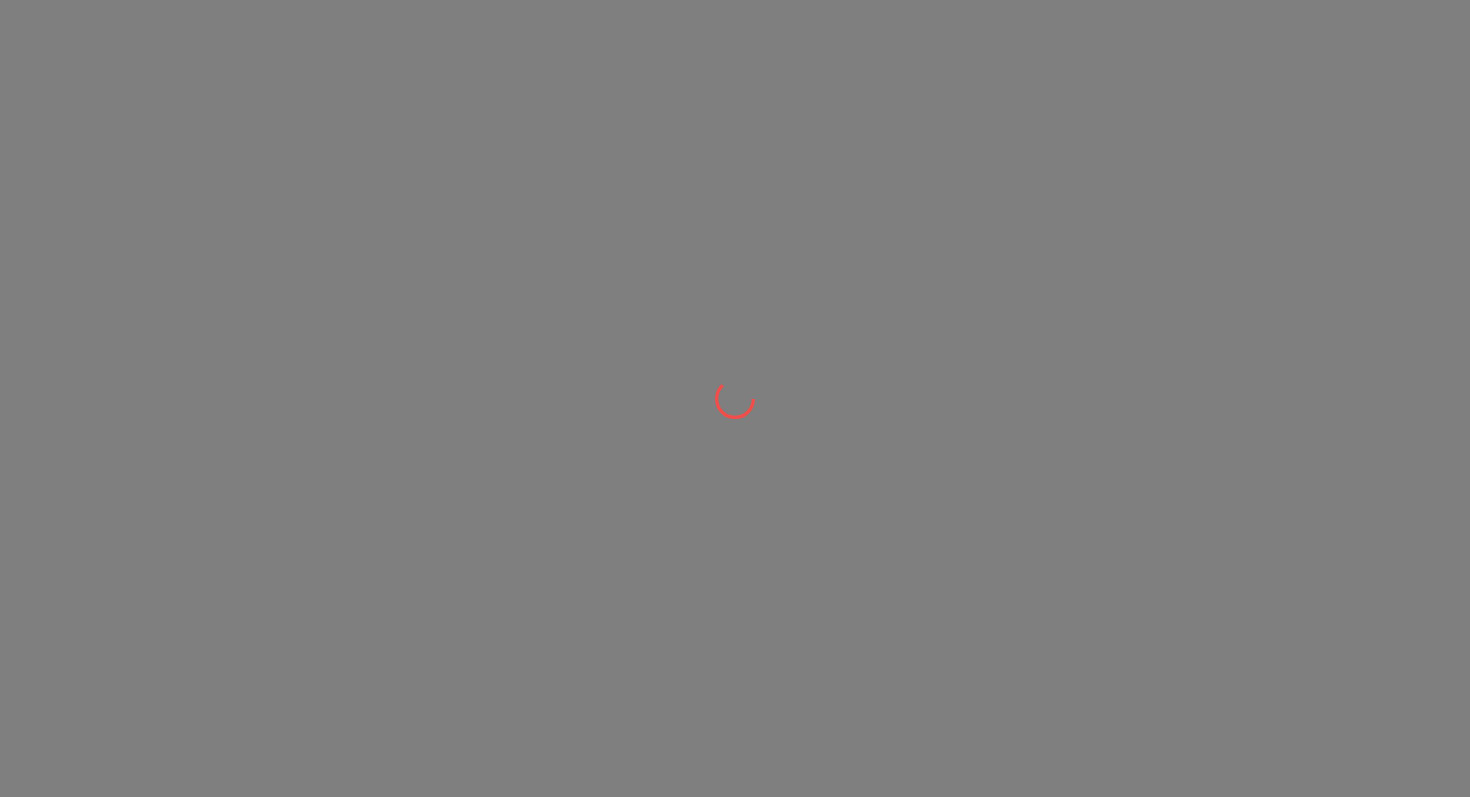 scroll, scrollTop: 0, scrollLeft: 0, axis: both 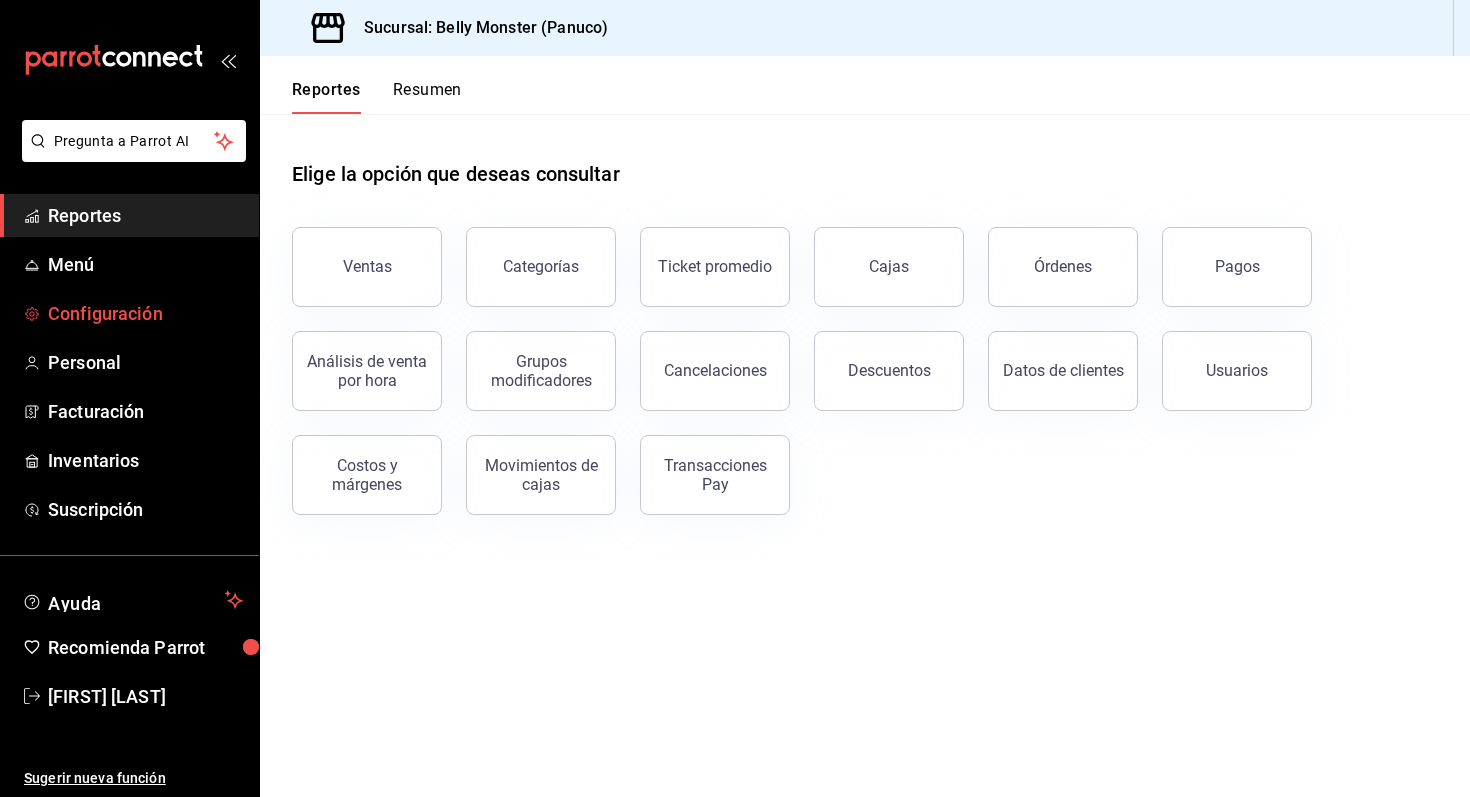 click on "Configuración" at bounding box center (145, 313) 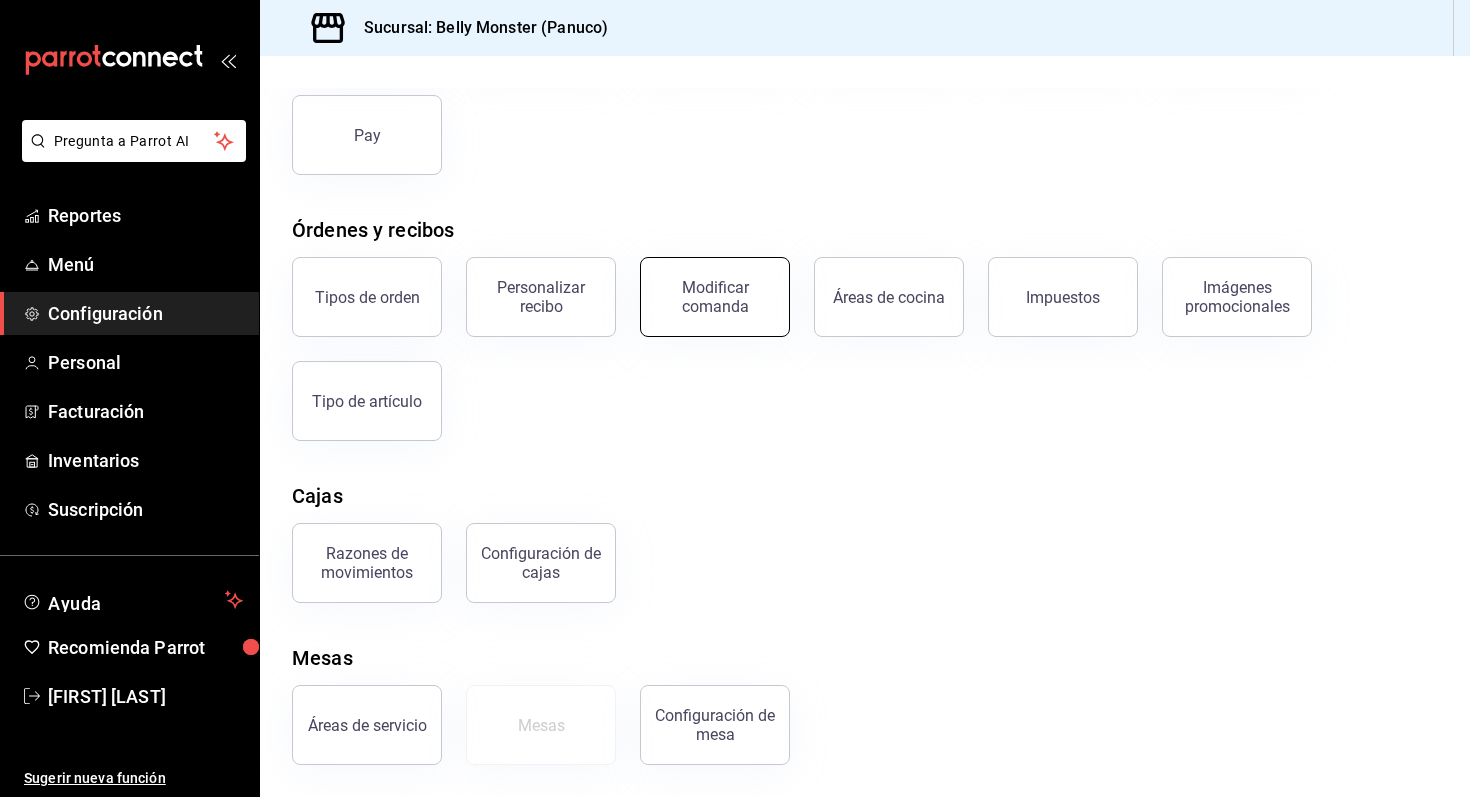 scroll, scrollTop: 0, scrollLeft: 0, axis: both 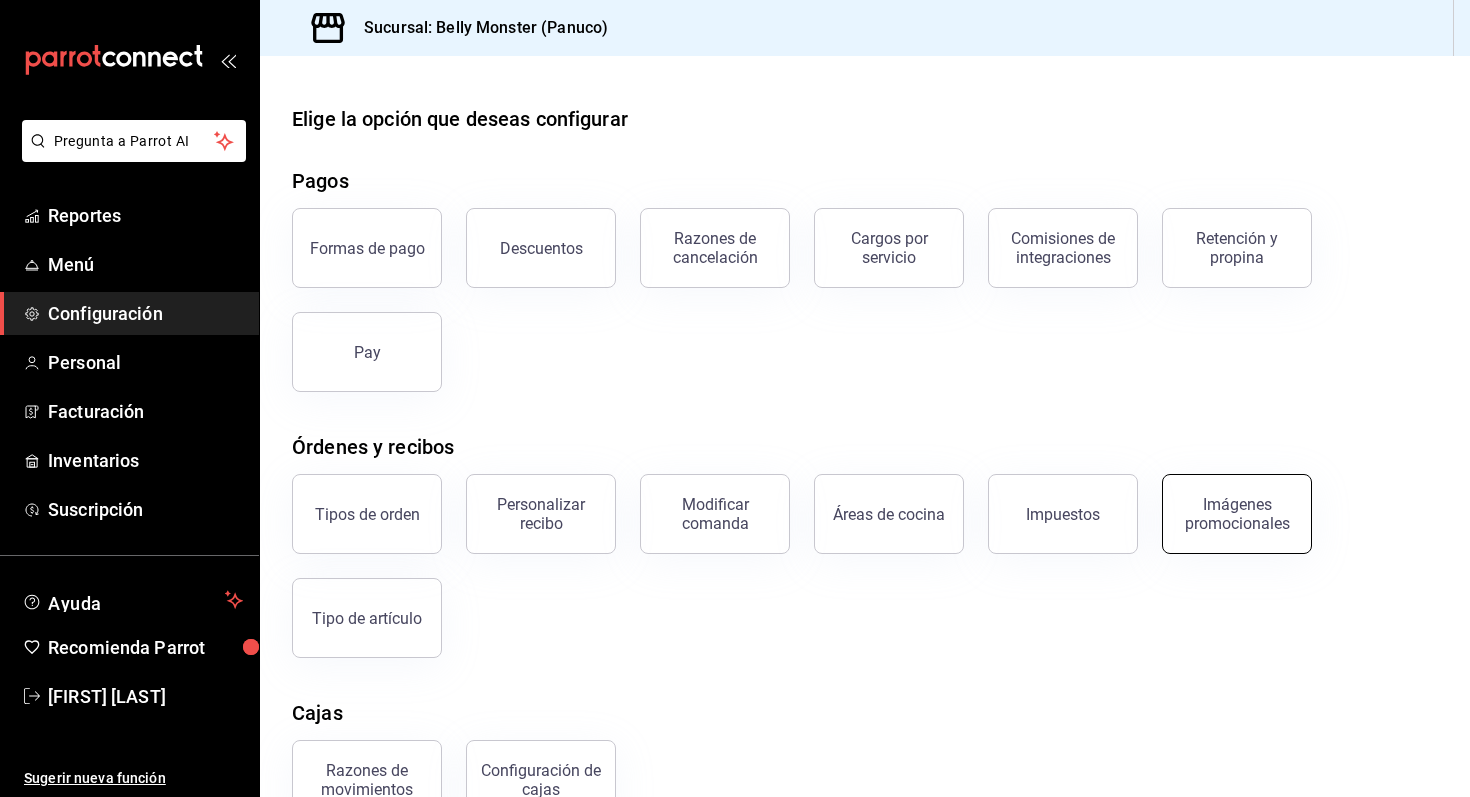 click on "Imágenes promocionales" at bounding box center (1237, 514) 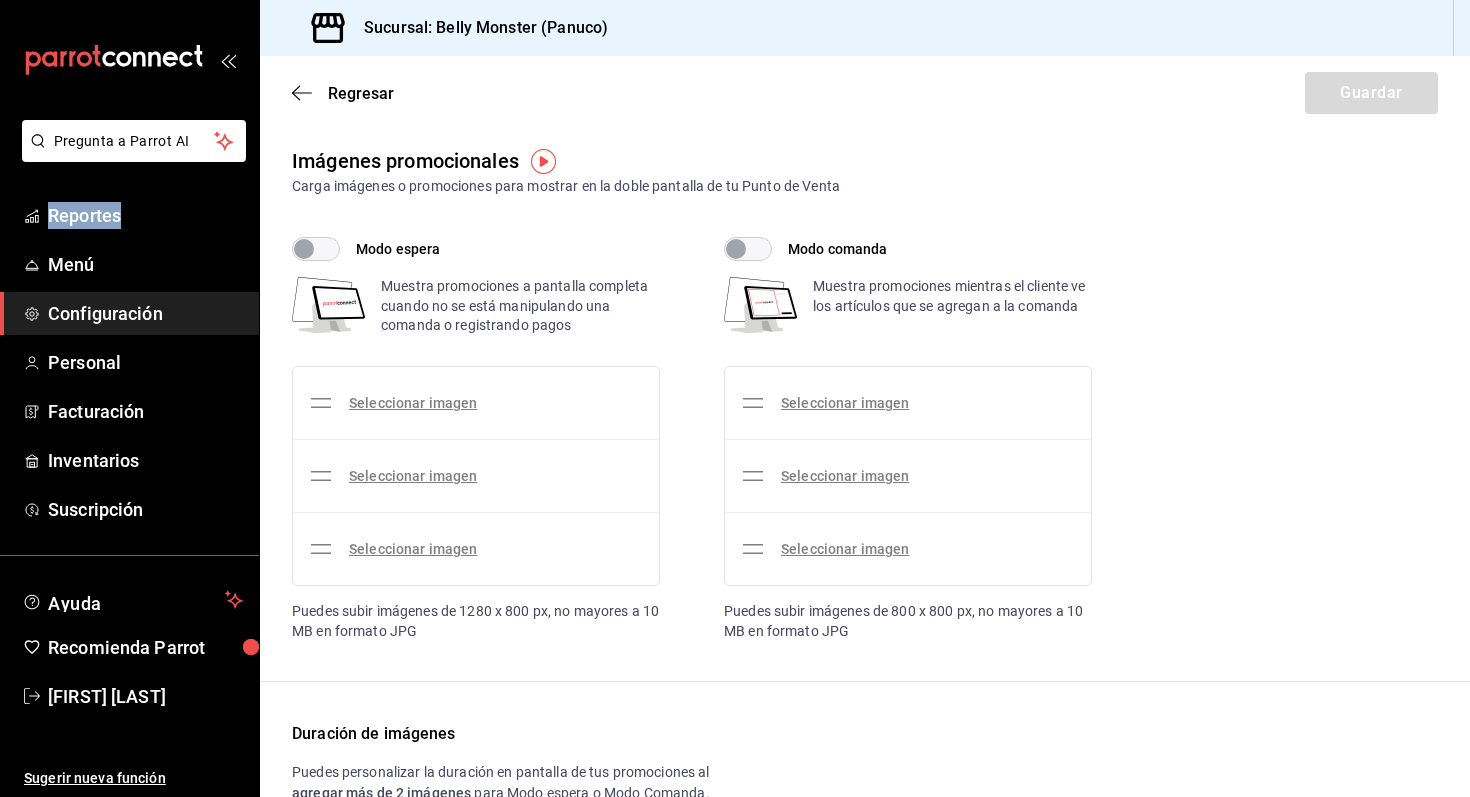 checkbox on "true" 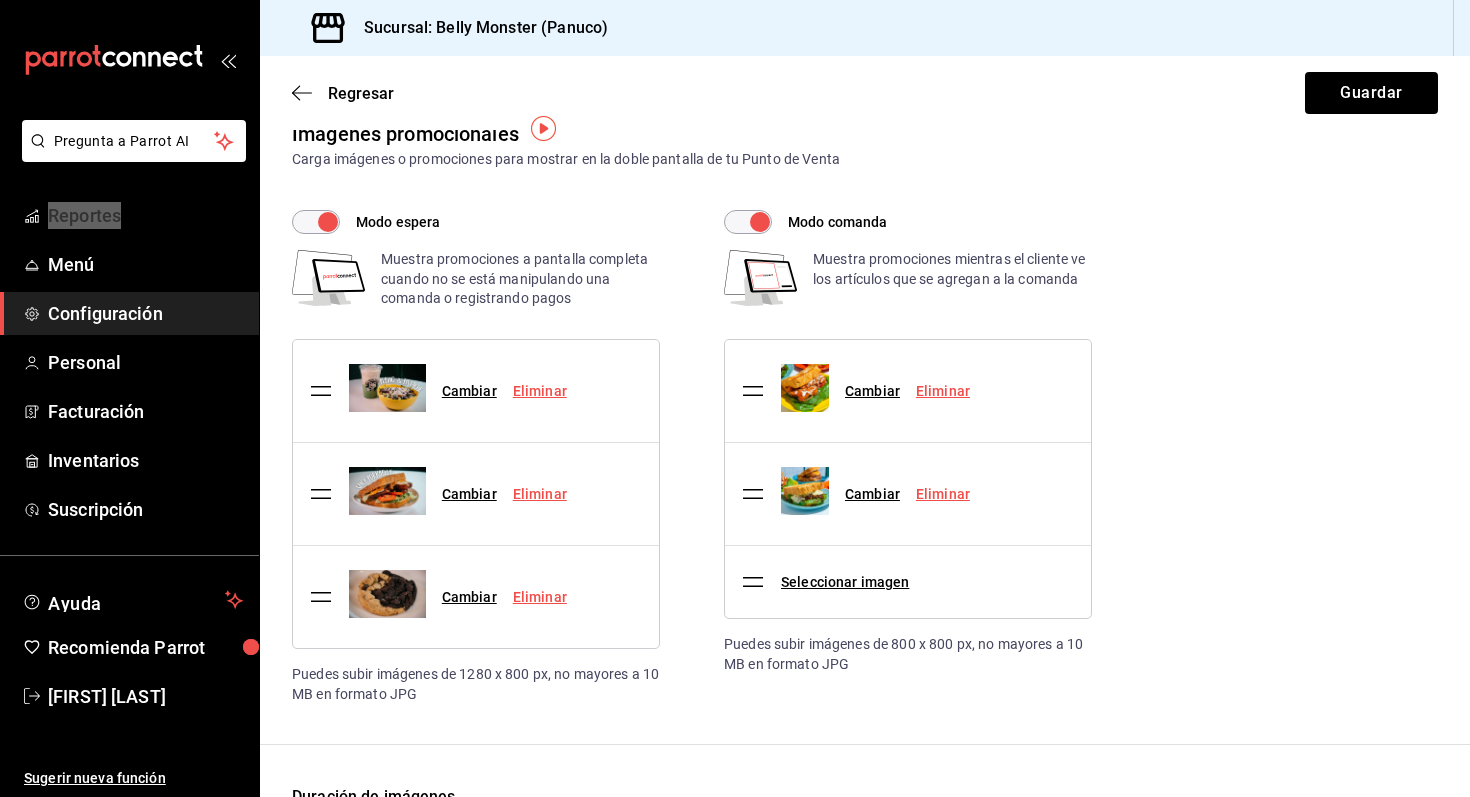 scroll, scrollTop: 15, scrollLeft: 0, axis: vertical 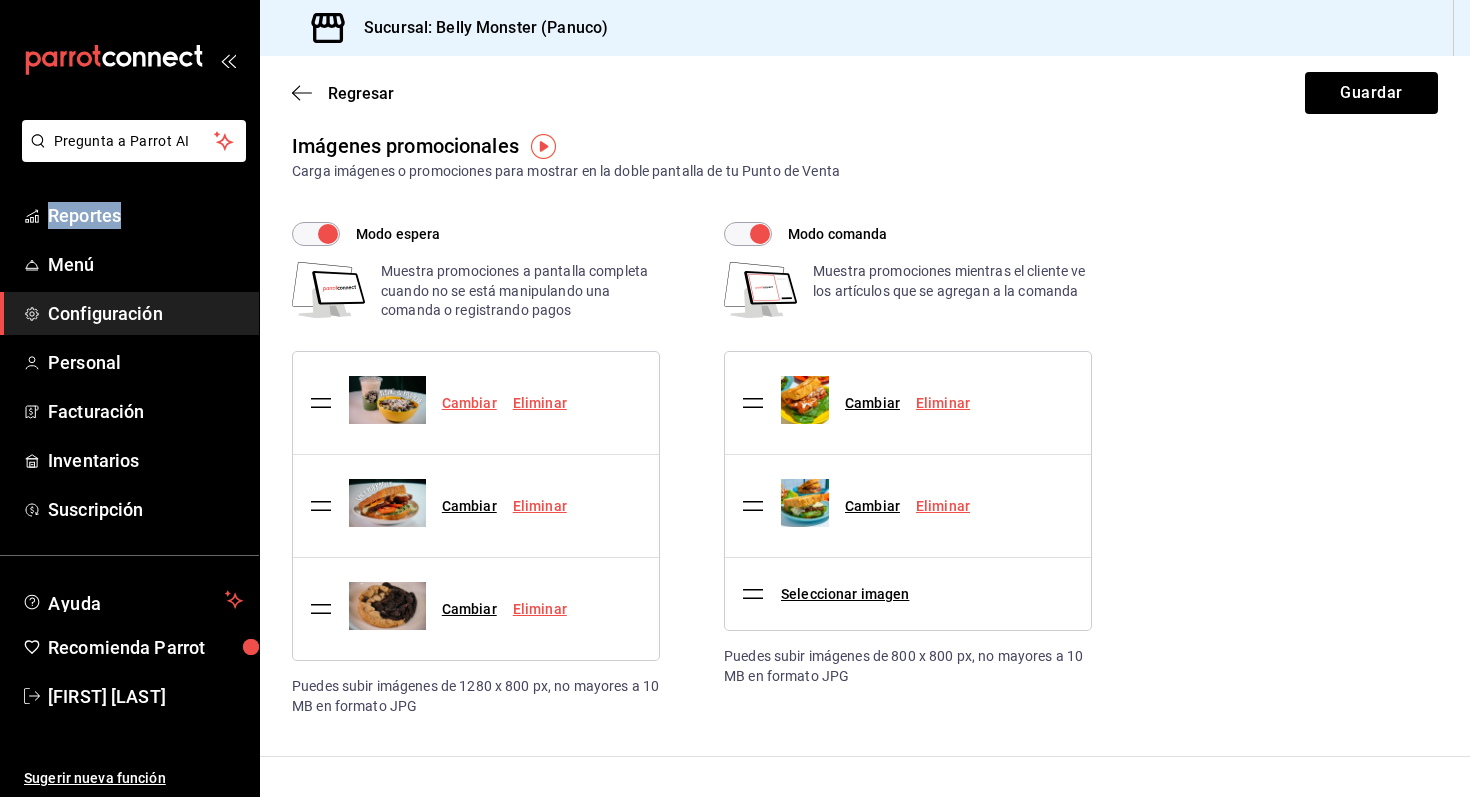 click on "Cambiar" at bounding box center (469, 403) 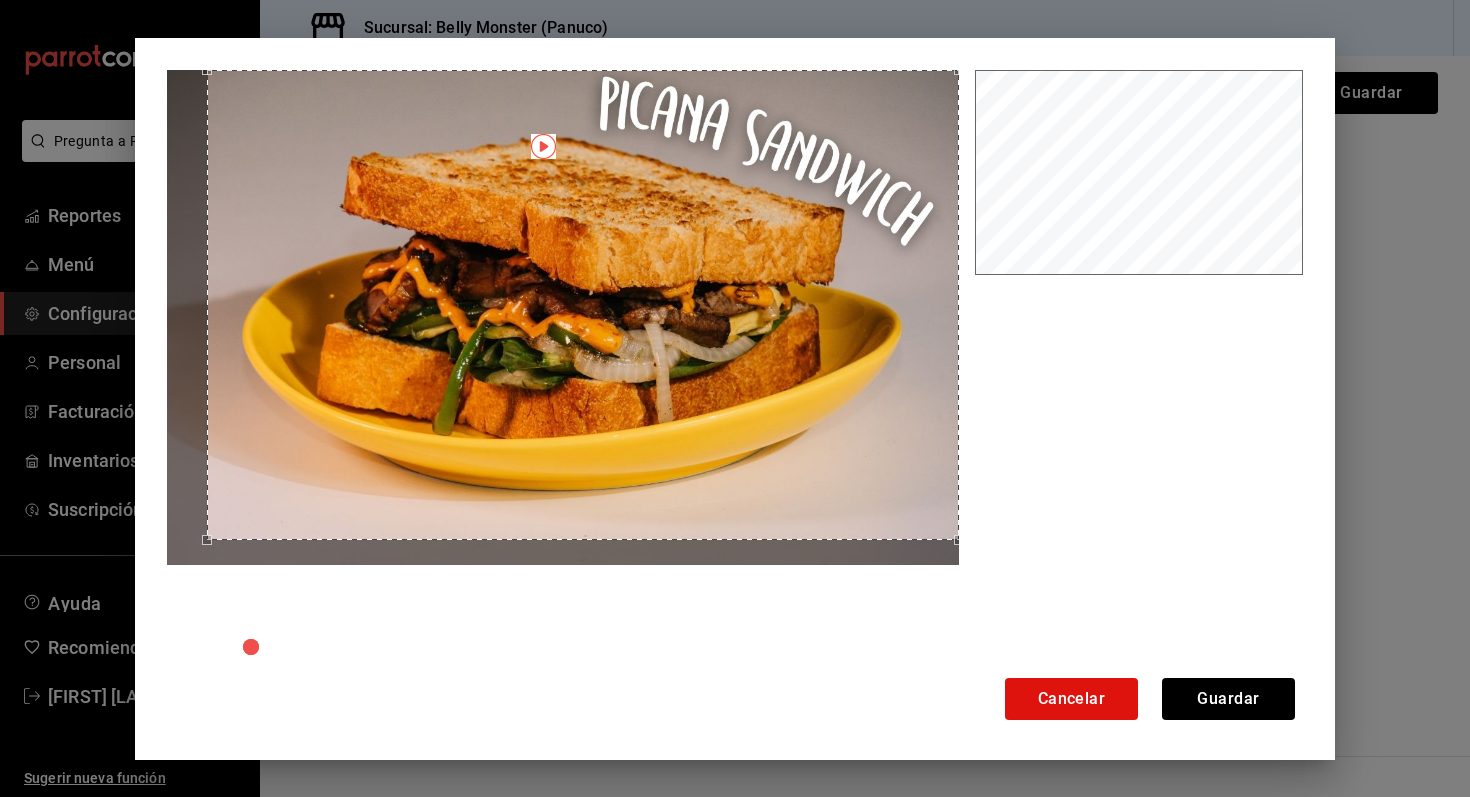 click on "Cancelar Guardar" at bounding box center (735, 399) 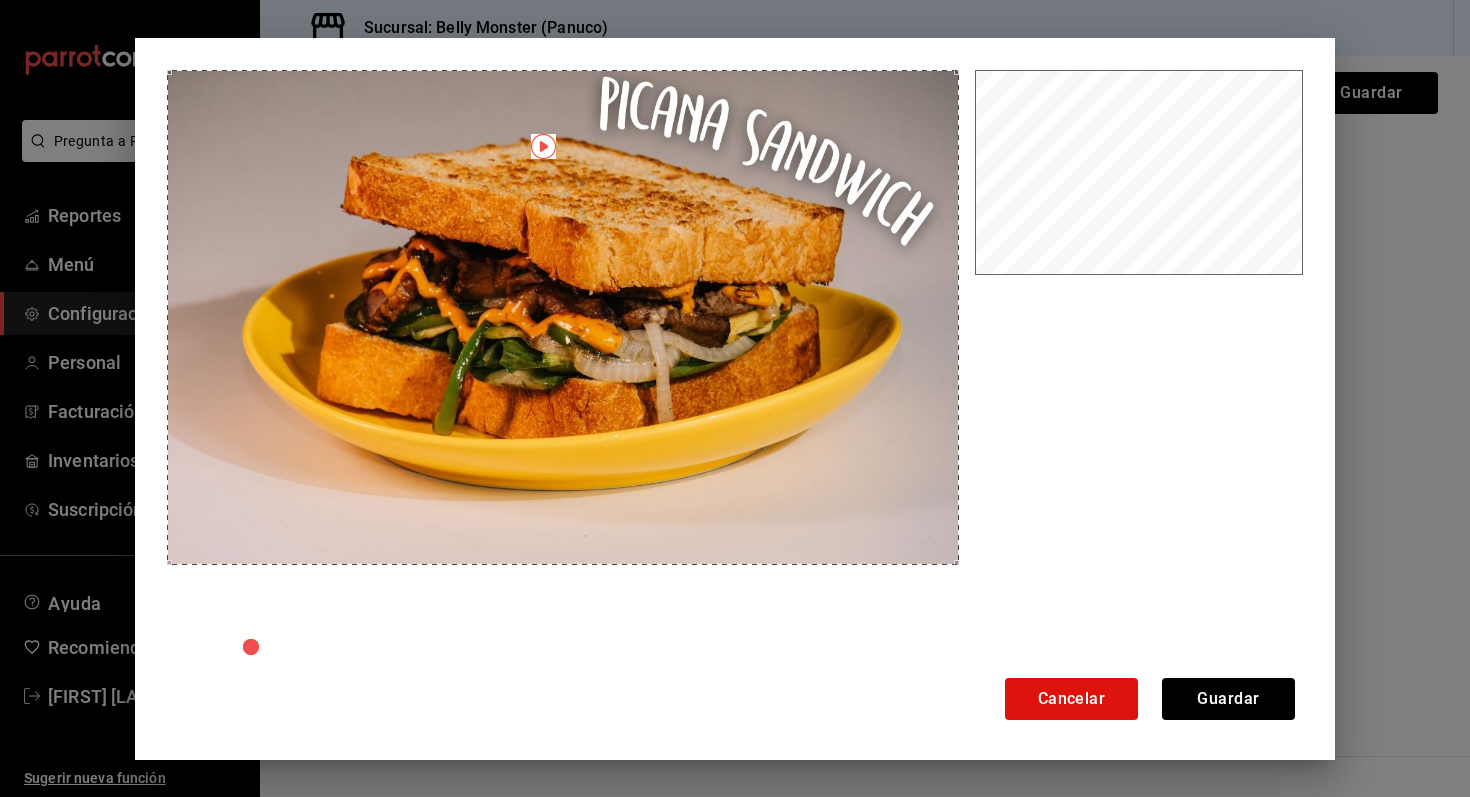 click on "Cancelar Guardar" at bounding box center [735, 398] 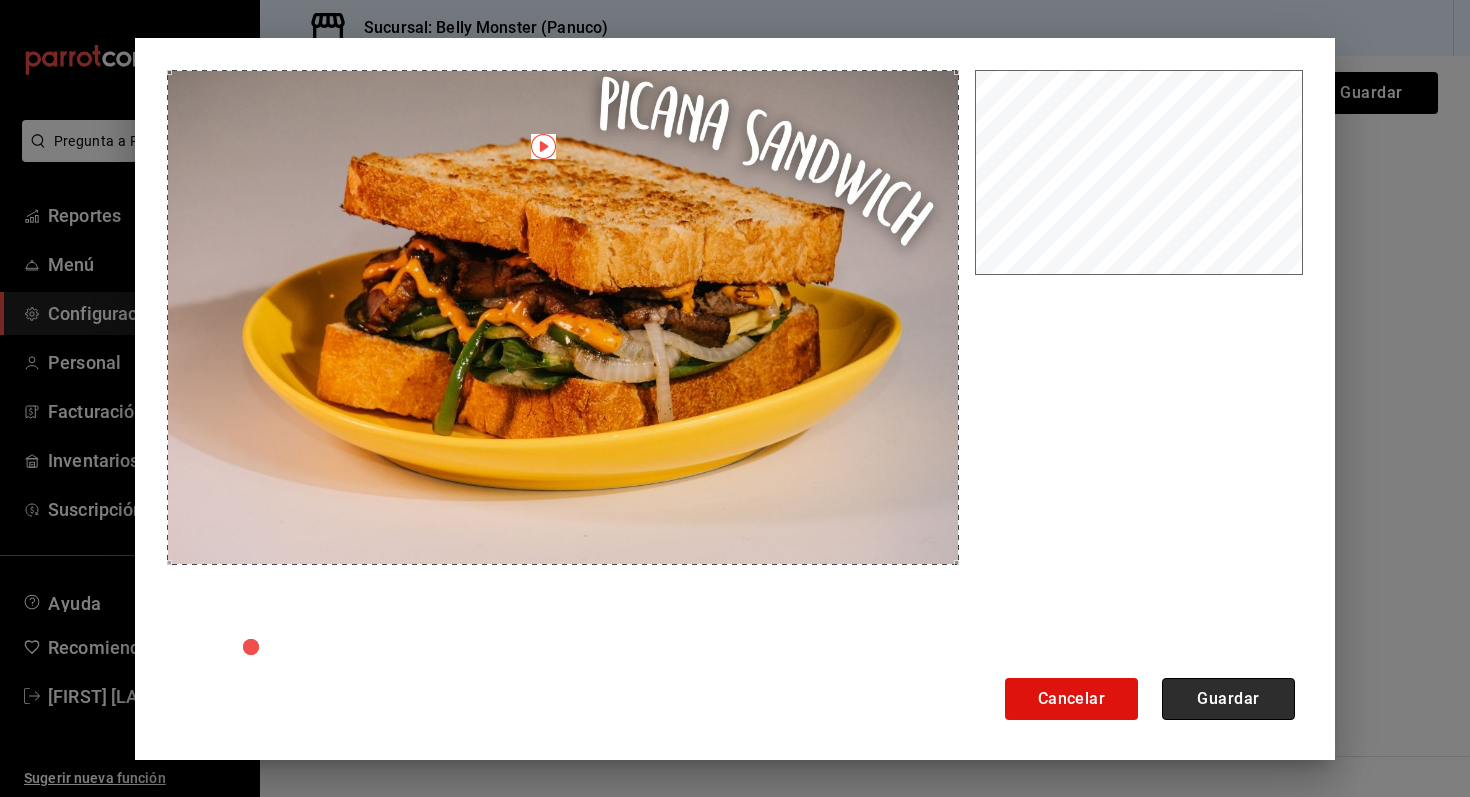 click on "Guardar" at bounding box center [1228, 699] 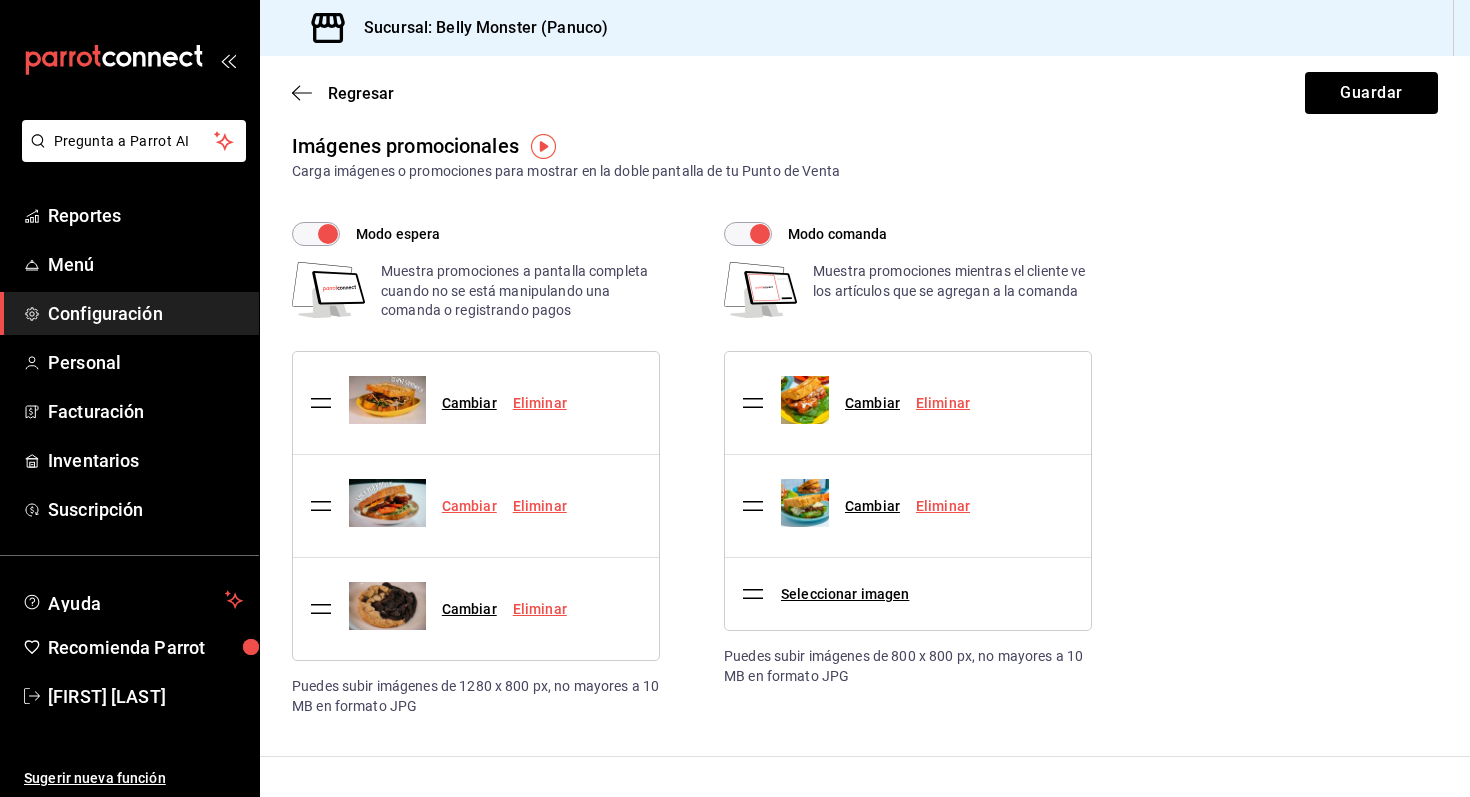 click on "Cambiar" at bounding box center (469, 506) 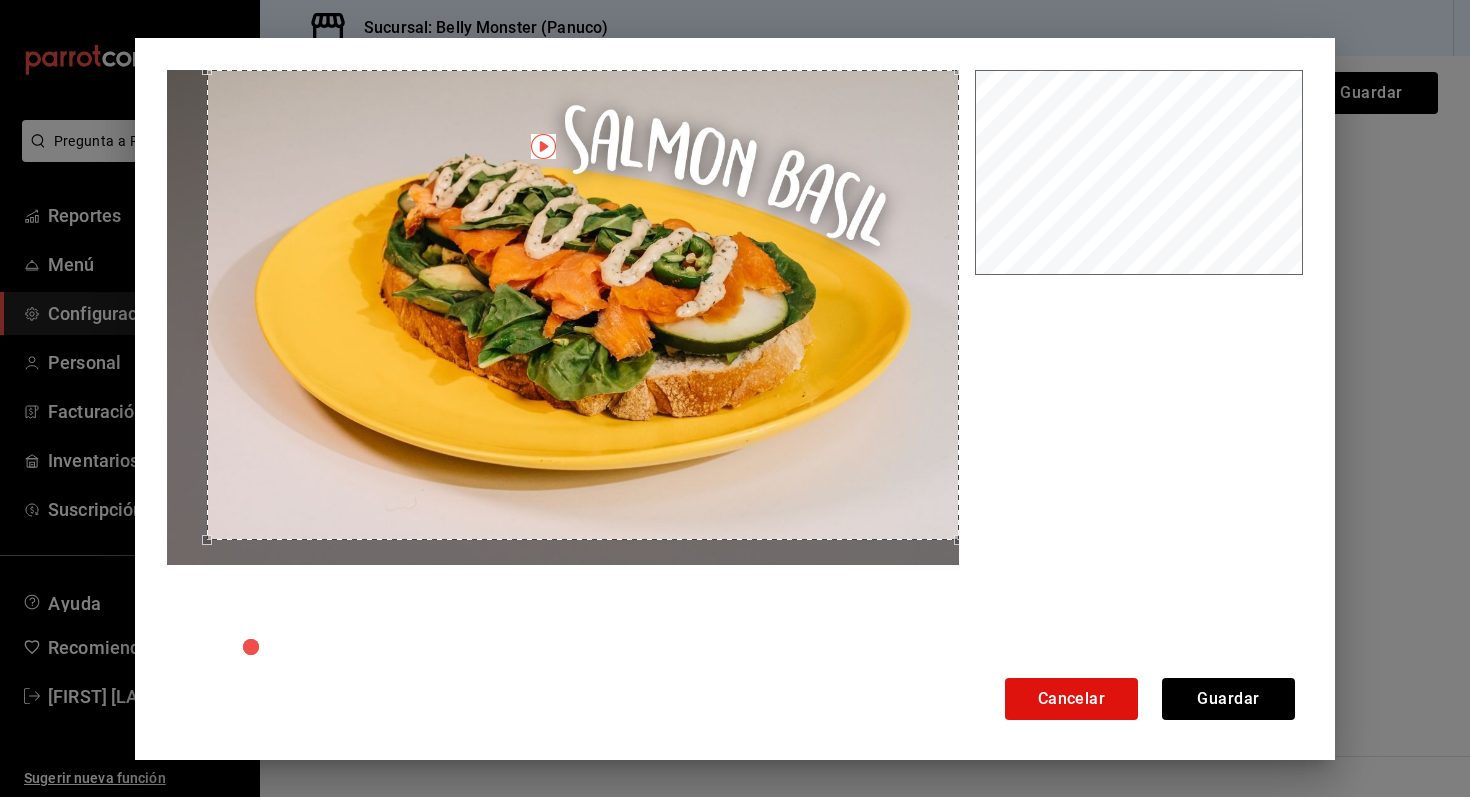 click on "Cancelar Guardar" at bounding box center (735, 399) 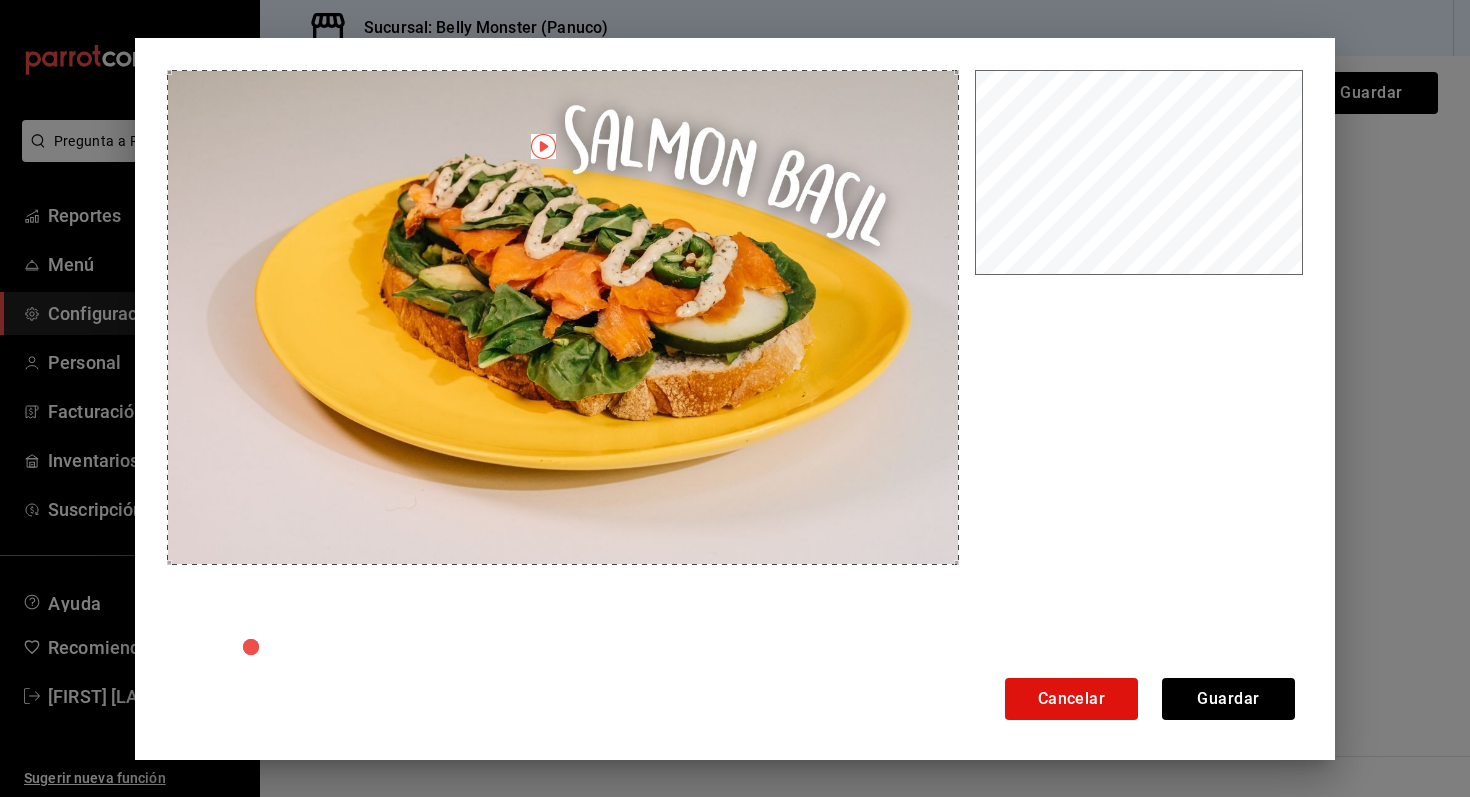 click on "Cancelar Guardar" at bounding box center [735, 399] 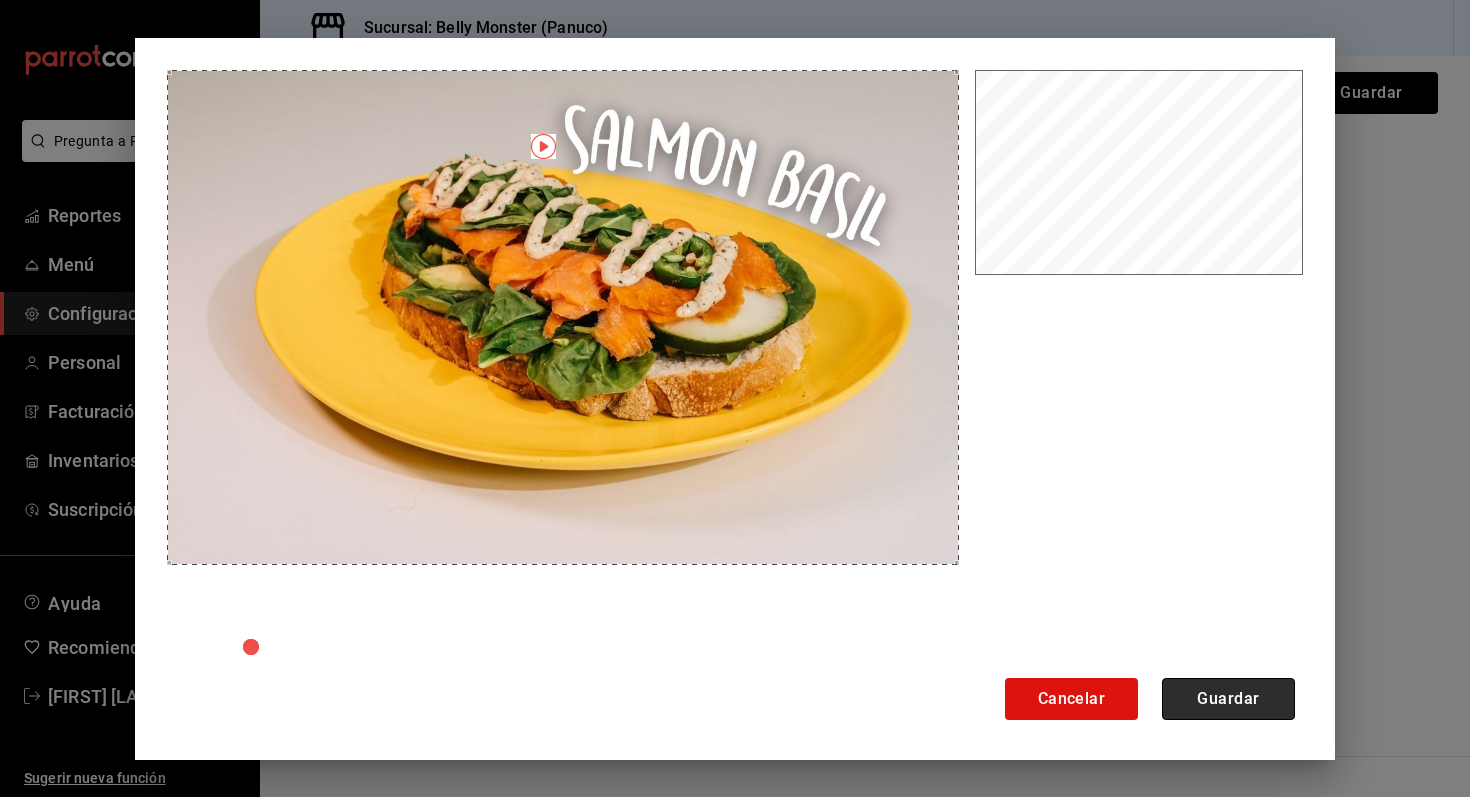 click on "Guardar" at bounding box center [1228, 699] 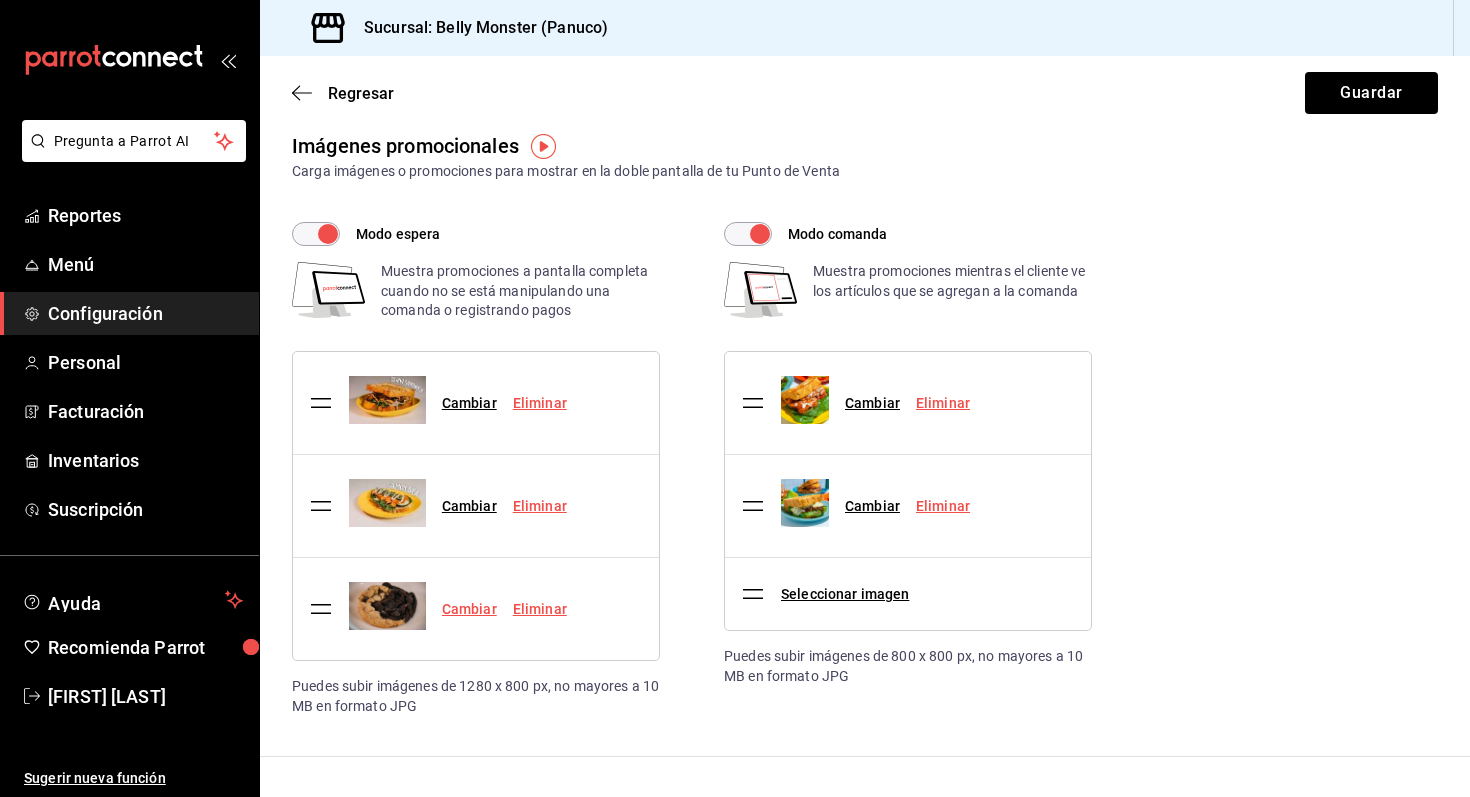 click on "Cambiar" at bounding box center [469, 609] 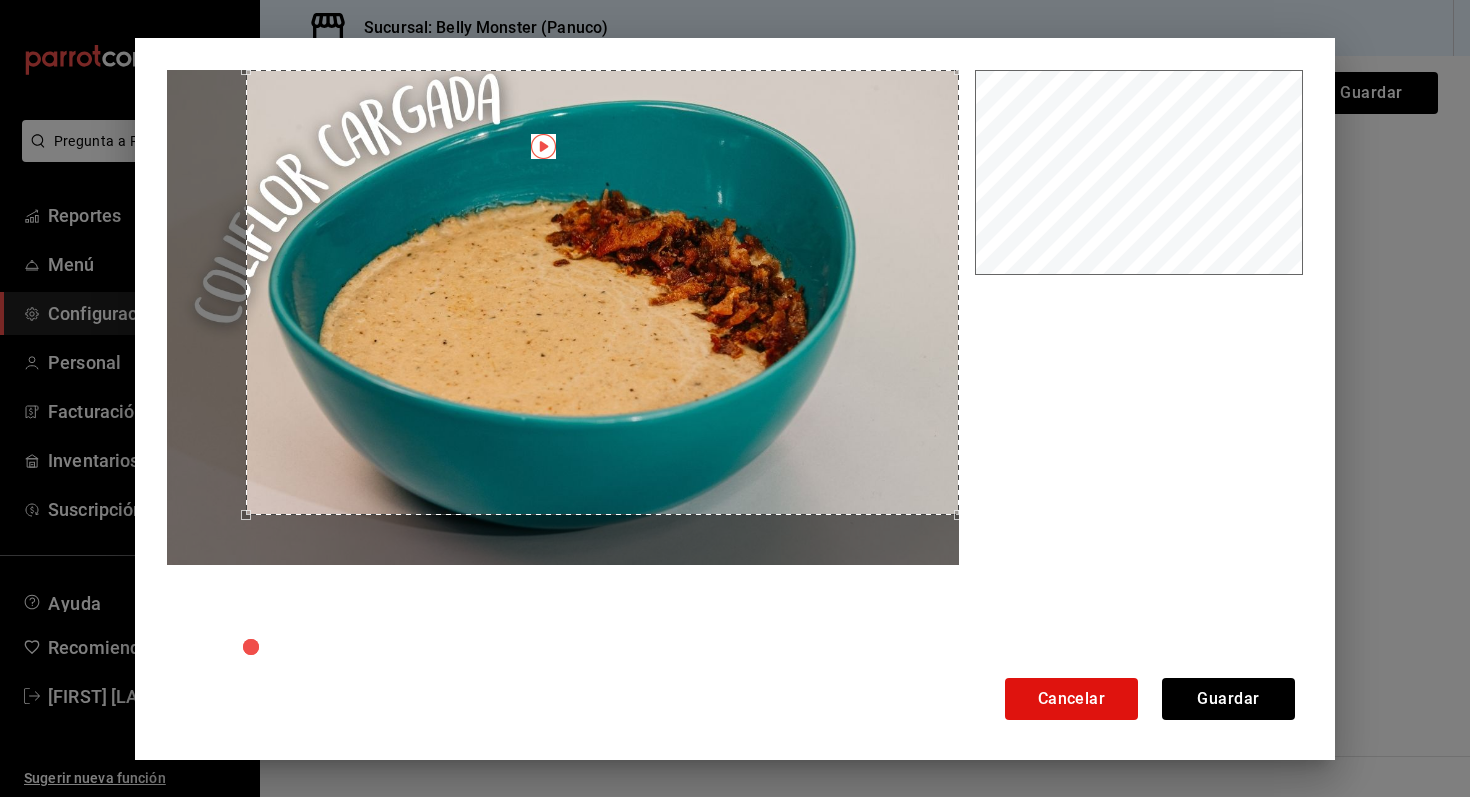 click at bounding box center [602, 293] 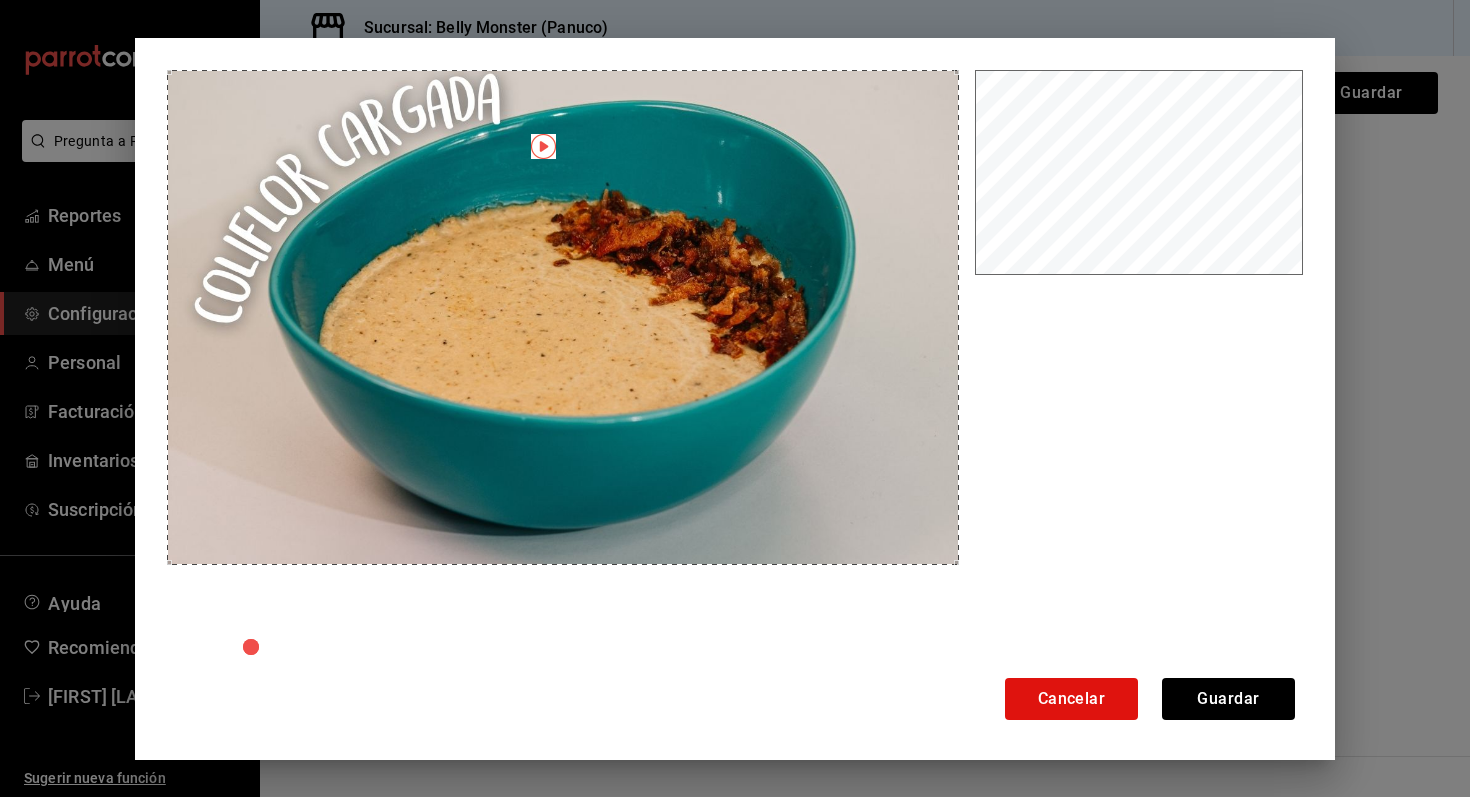 click on "Cancelar Guardar" at bounding box center [735, 399] 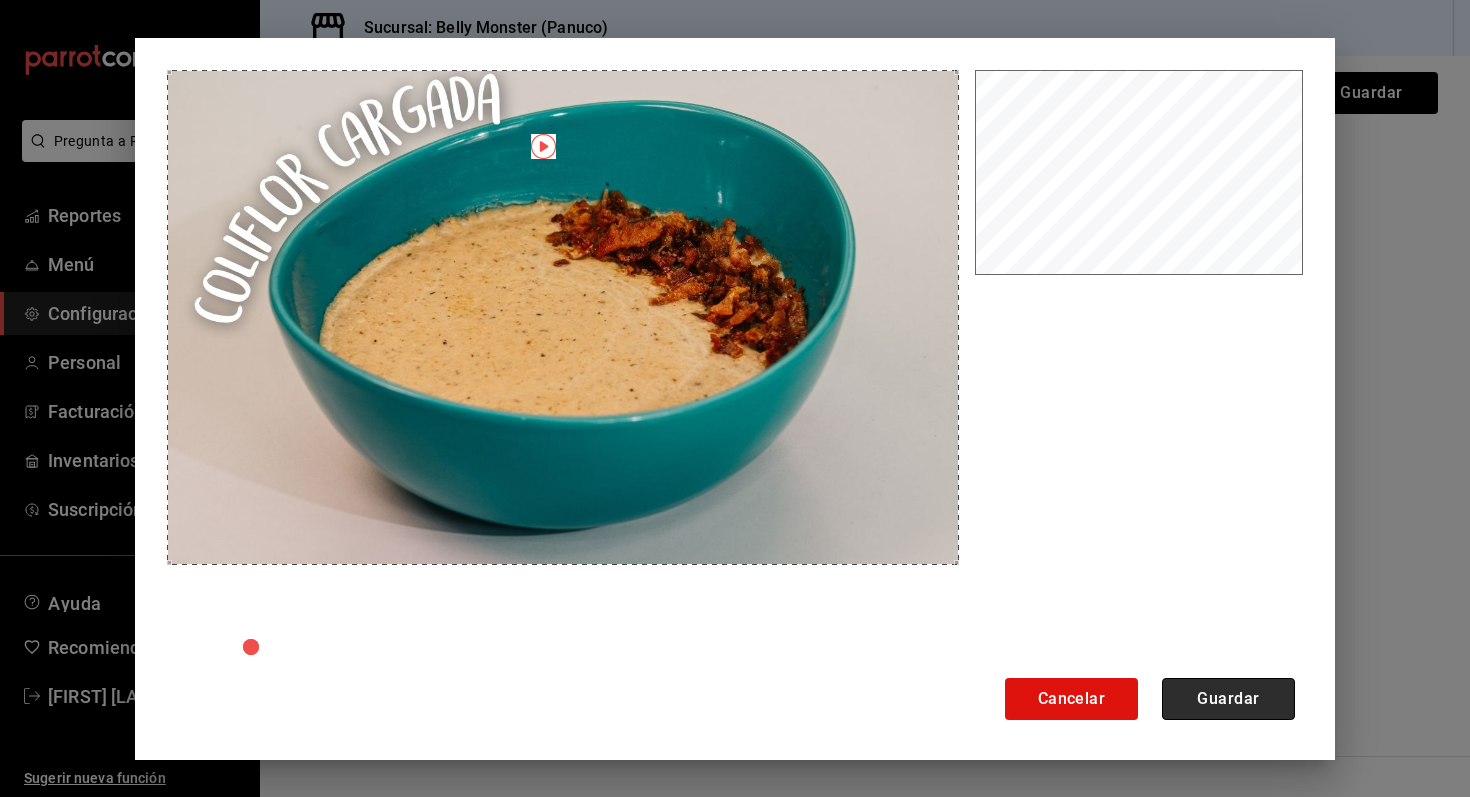 click on "Guardar" at bounding box center [1228, 699] 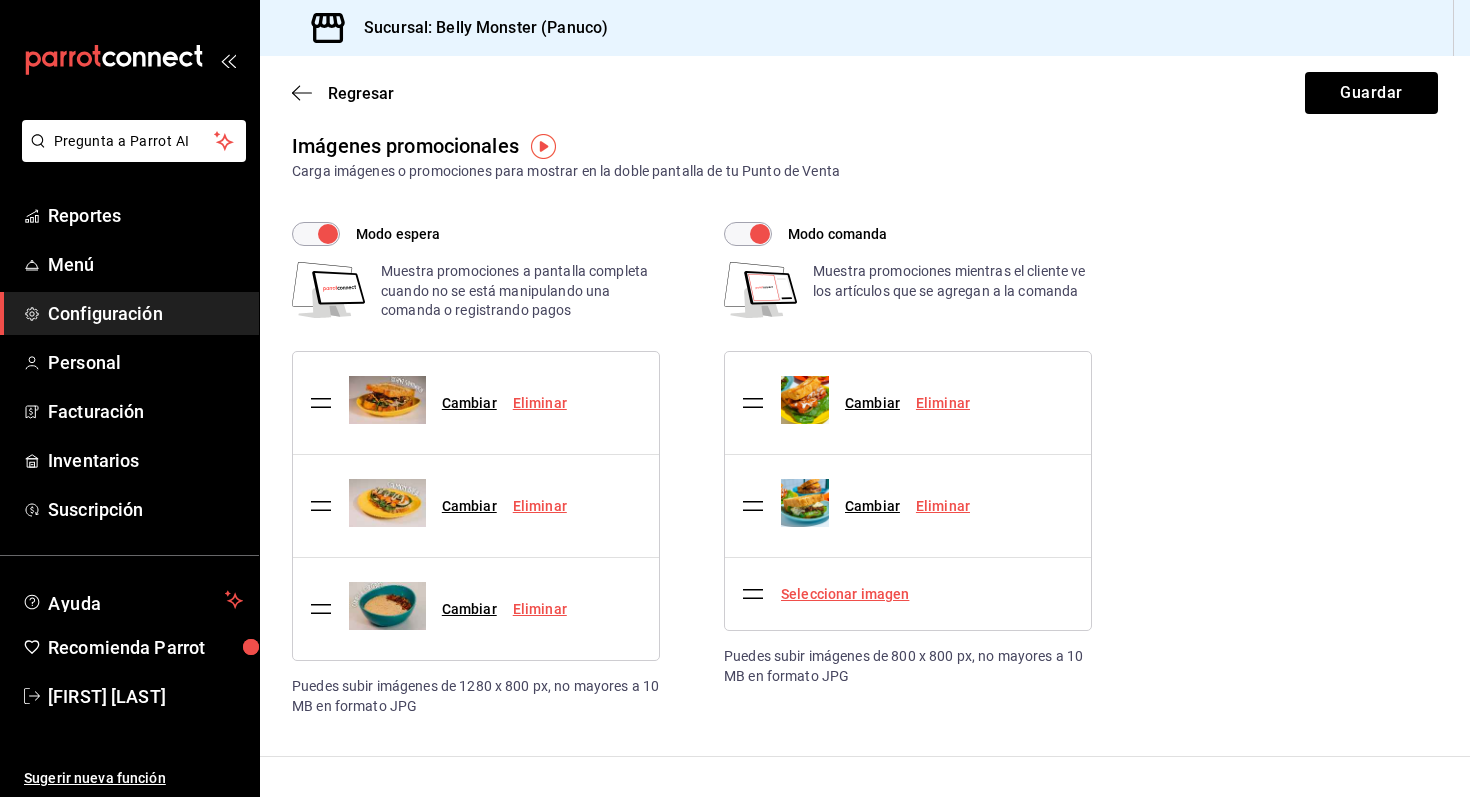 click on "Seleccionar imagen" at bounding box center (845, 594) 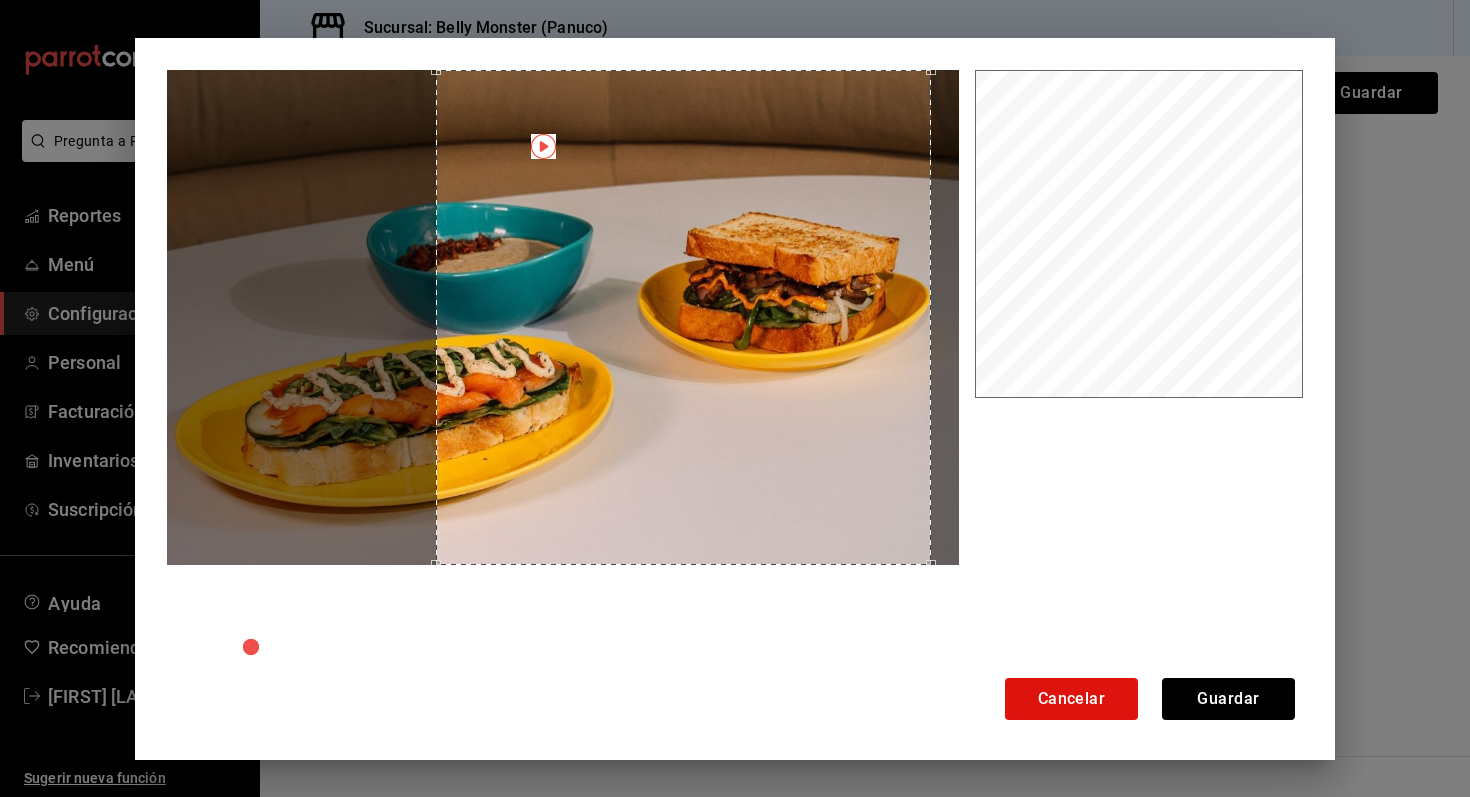 click at bounding box center [683, 317] 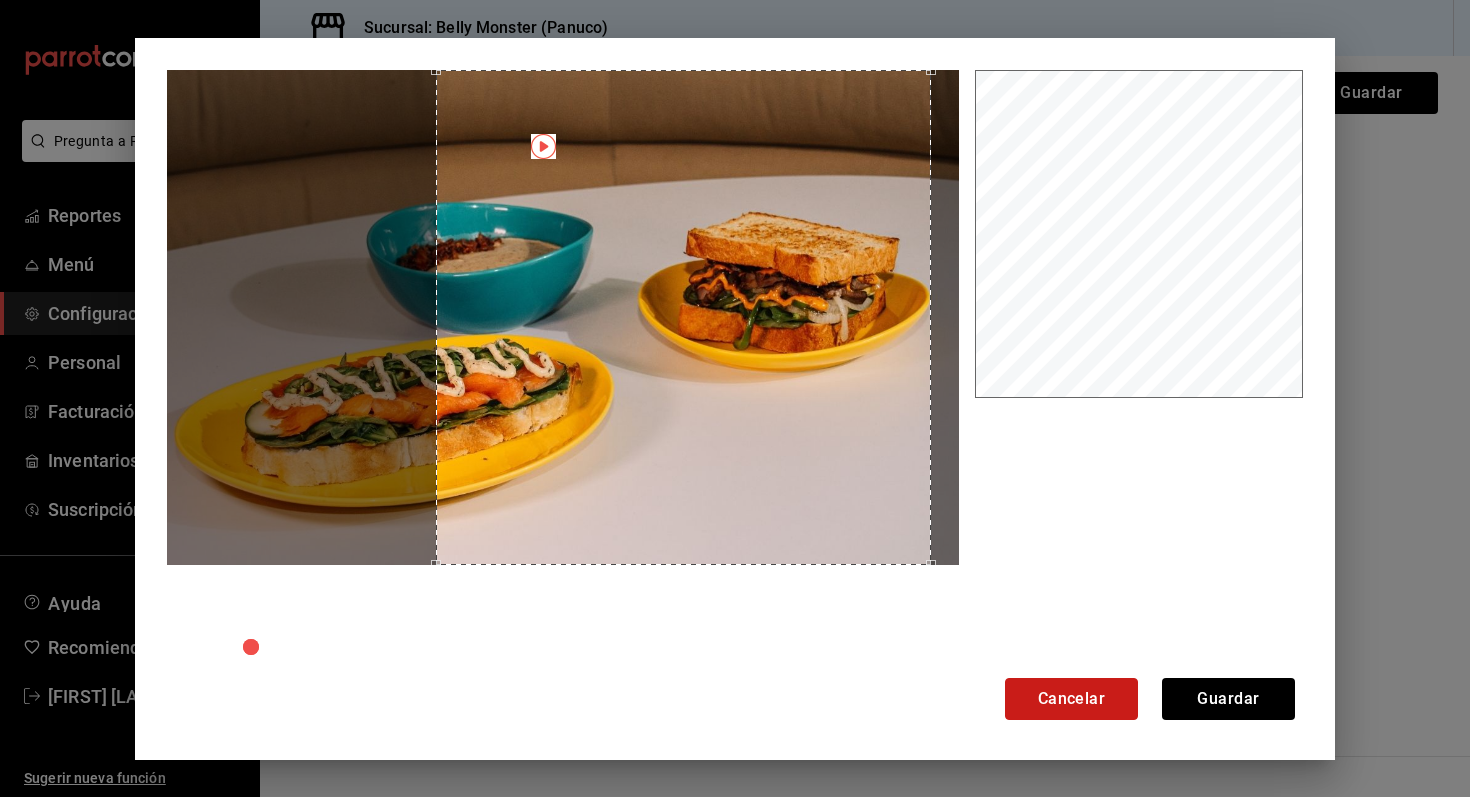 click on "Cancelar" at bounding box center (1071, 699) 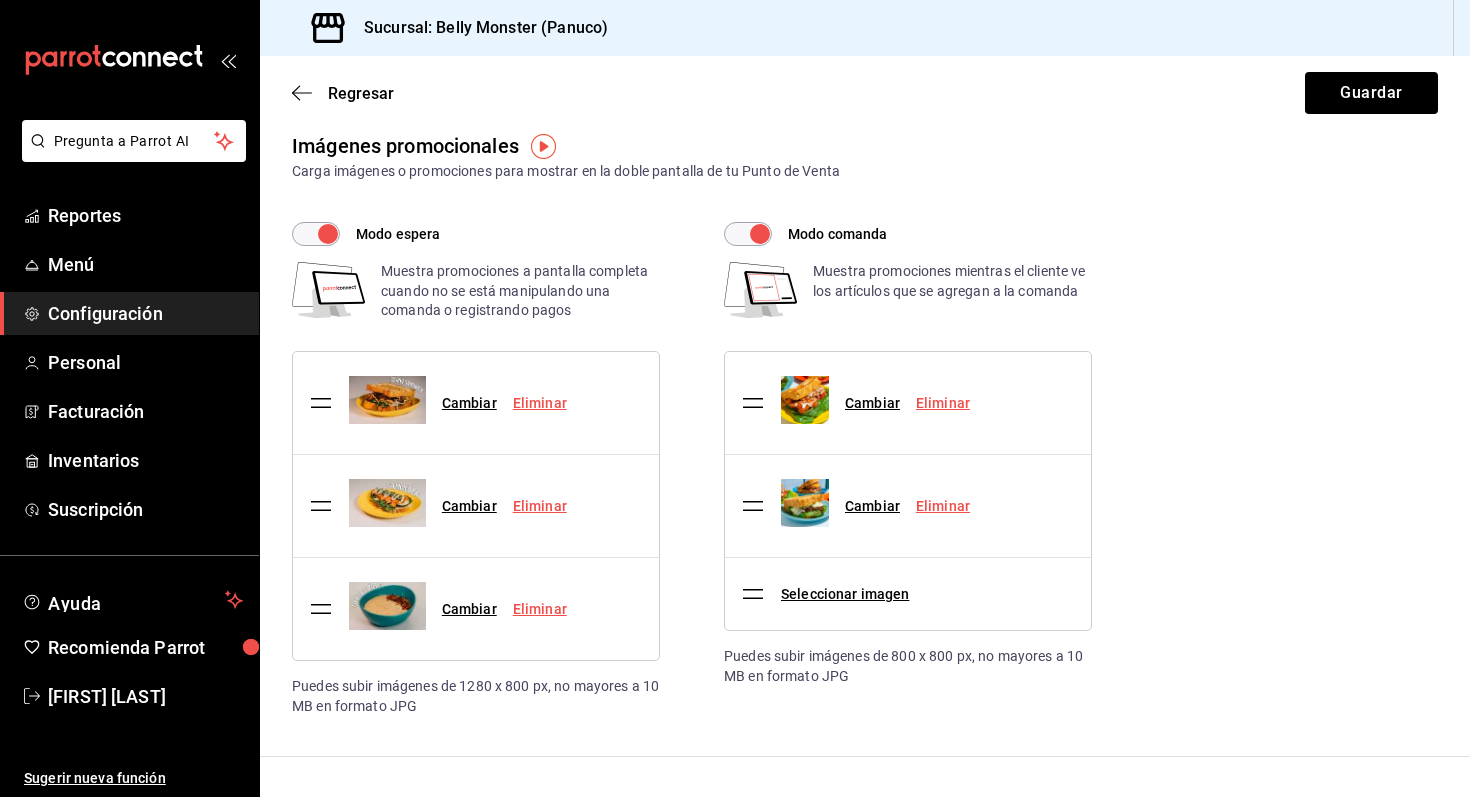 click on "Modo espera Muestra promociones a pantalla completa cuando no se está manipulando una comanda o registrando pagos Cambiar Eliminar Cambiar Eliminar Cambiar Eliminar Puedes subir imágenes de 1280 x 800 px, no mayores a 10 MB en formato JPG Modo comanda Muestra promociones mientras el cliente ve los artículos que se agregan a la comanda Cambiar Eliminar Cambiar Eliminar Seleccionar imagen Puedes subir imágenes de 800 x 800 px, no mayores a 10 MB en formato JPG" at bounding box center [865, 469] 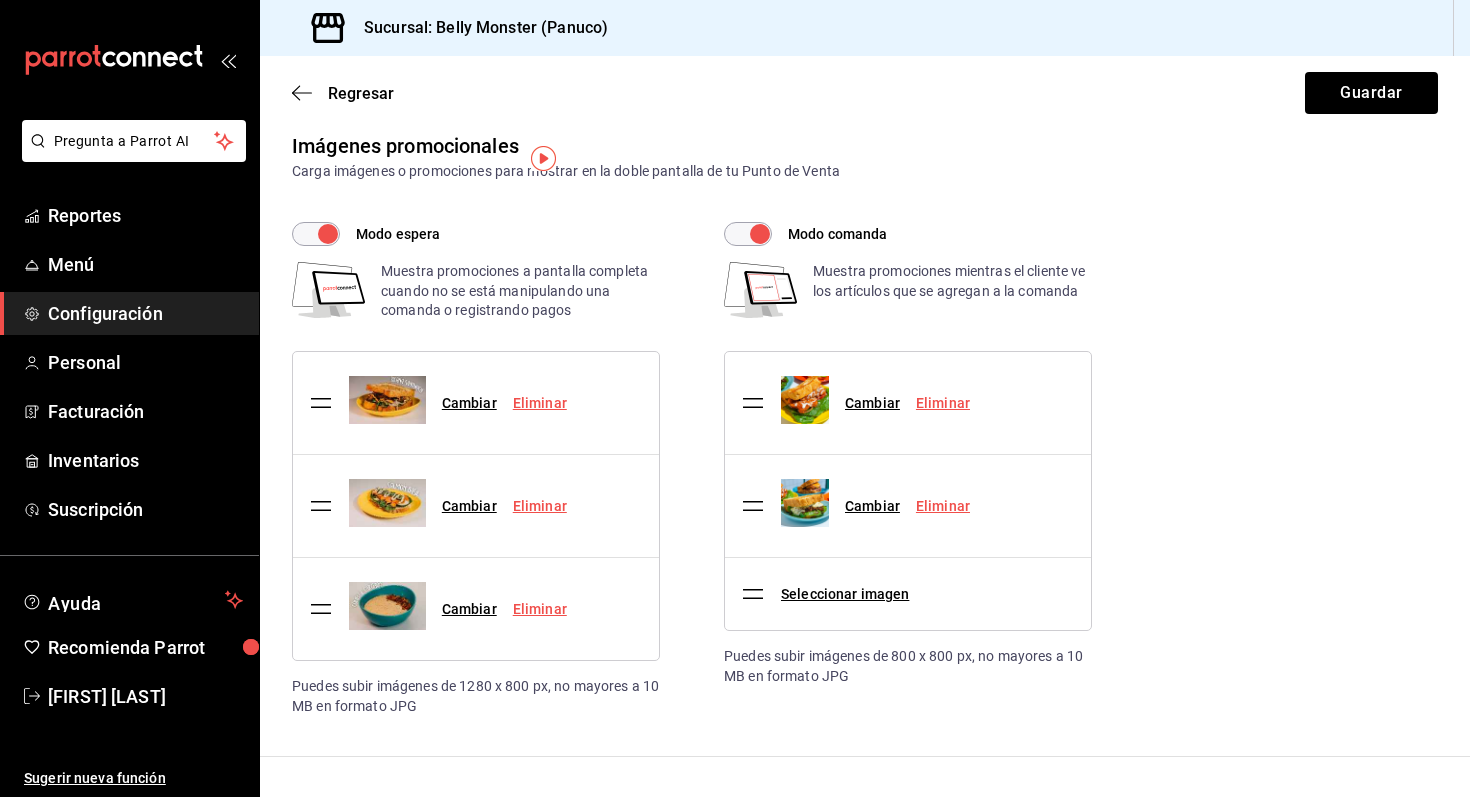 scroll, scrollTop: 0, scrollLeft: 0, axis: both 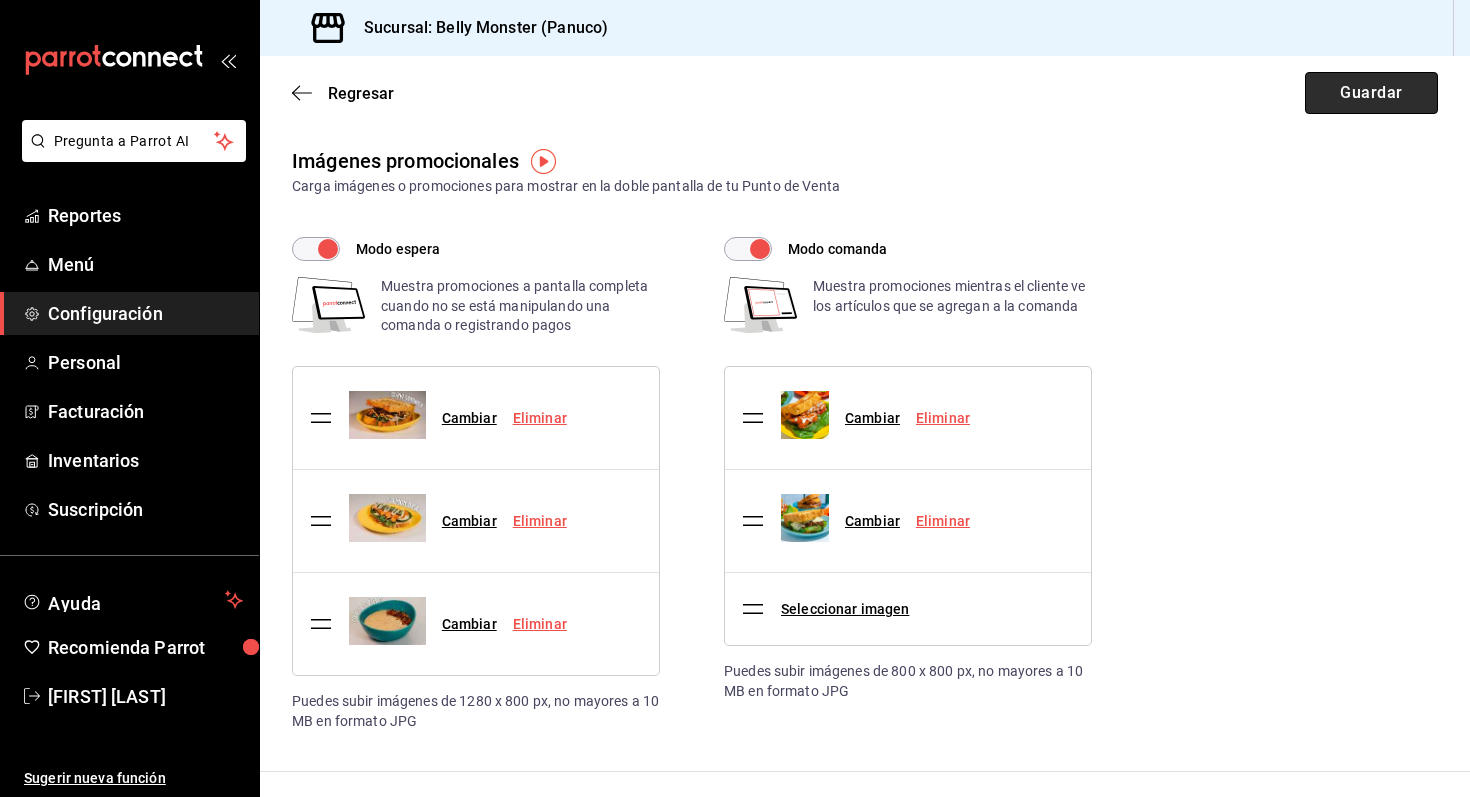 click on "Guardar" at bounding box center [1371, 93] 